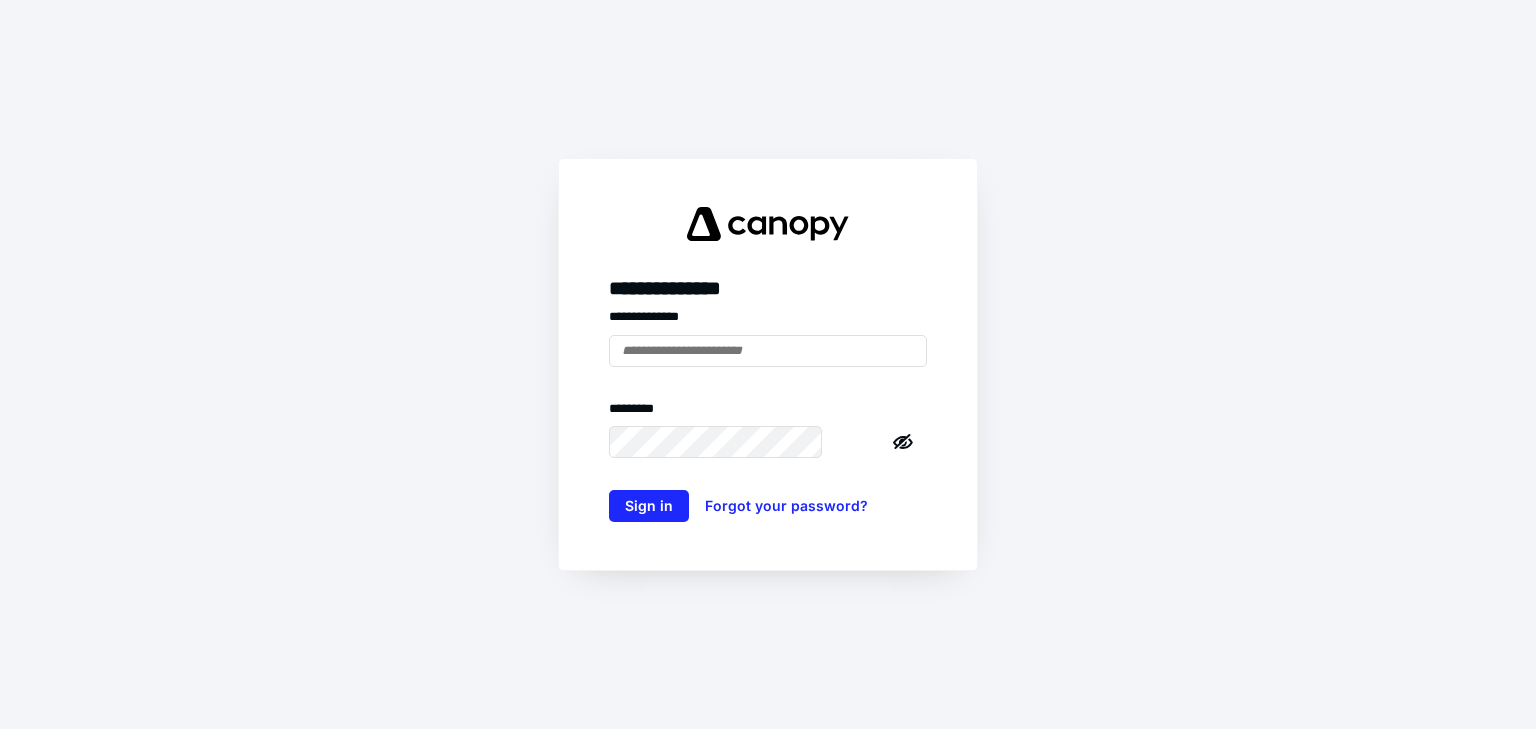 scroll, scrollTop: 0, scrollLeft: 0, axis: both 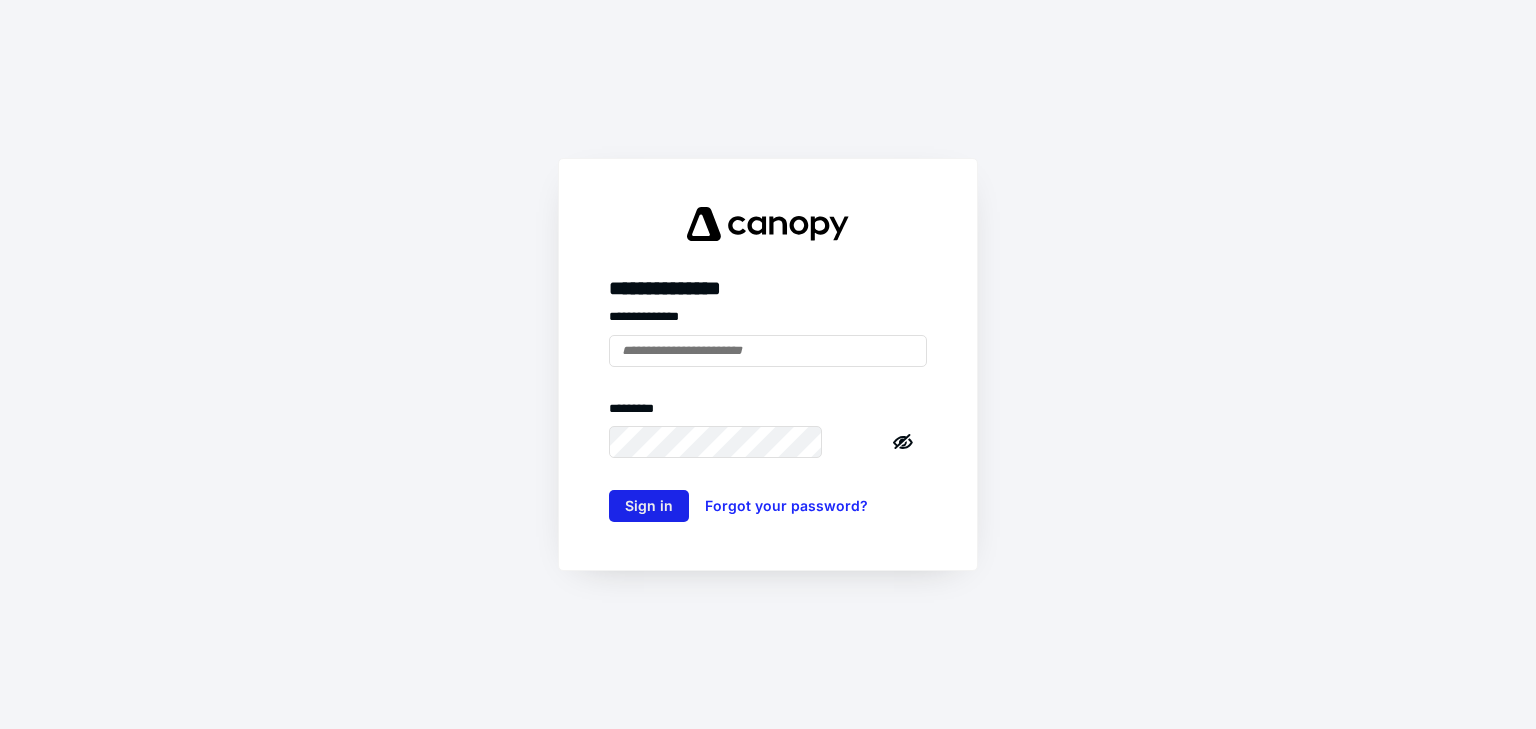 type on "**********" 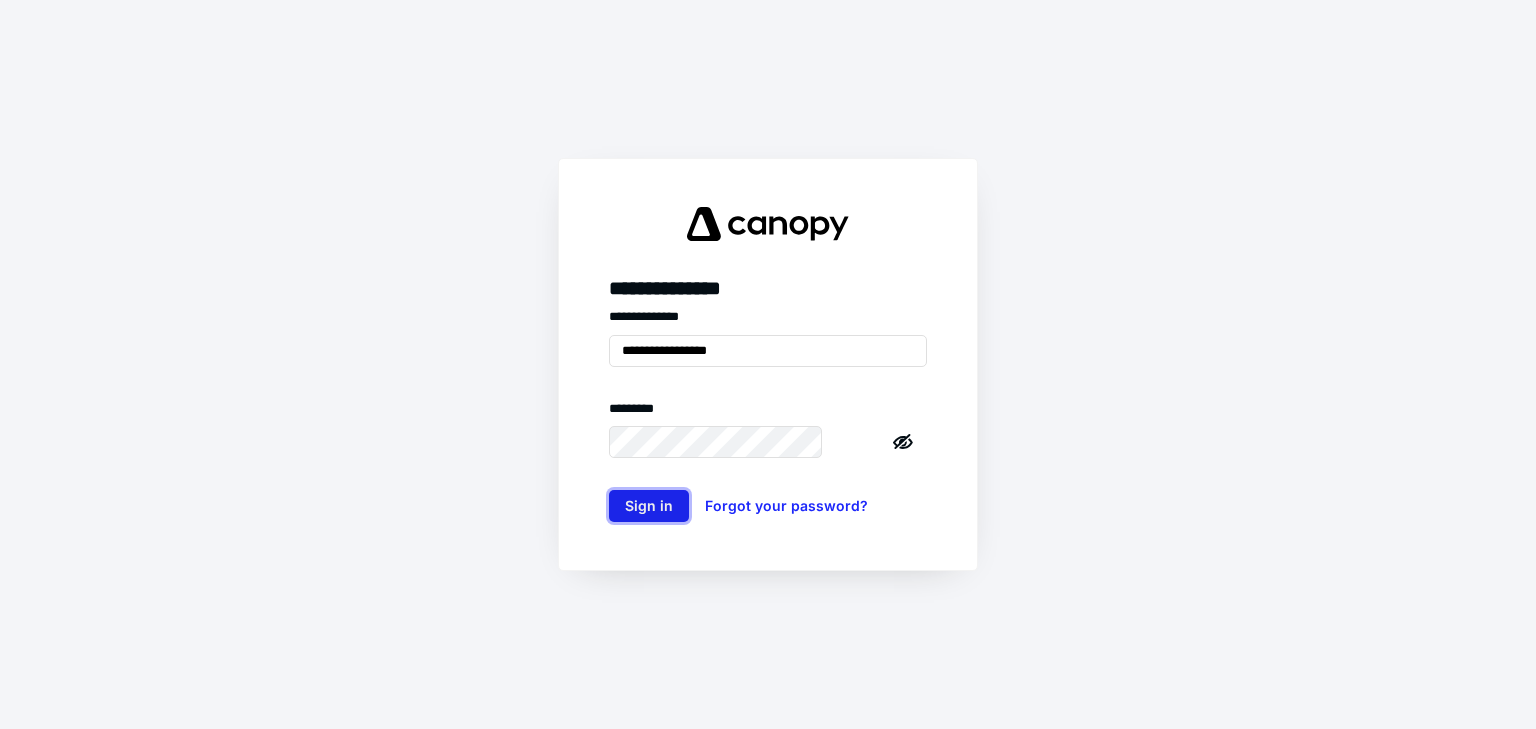 click on "Sign in" at bounding box center (649, 506) 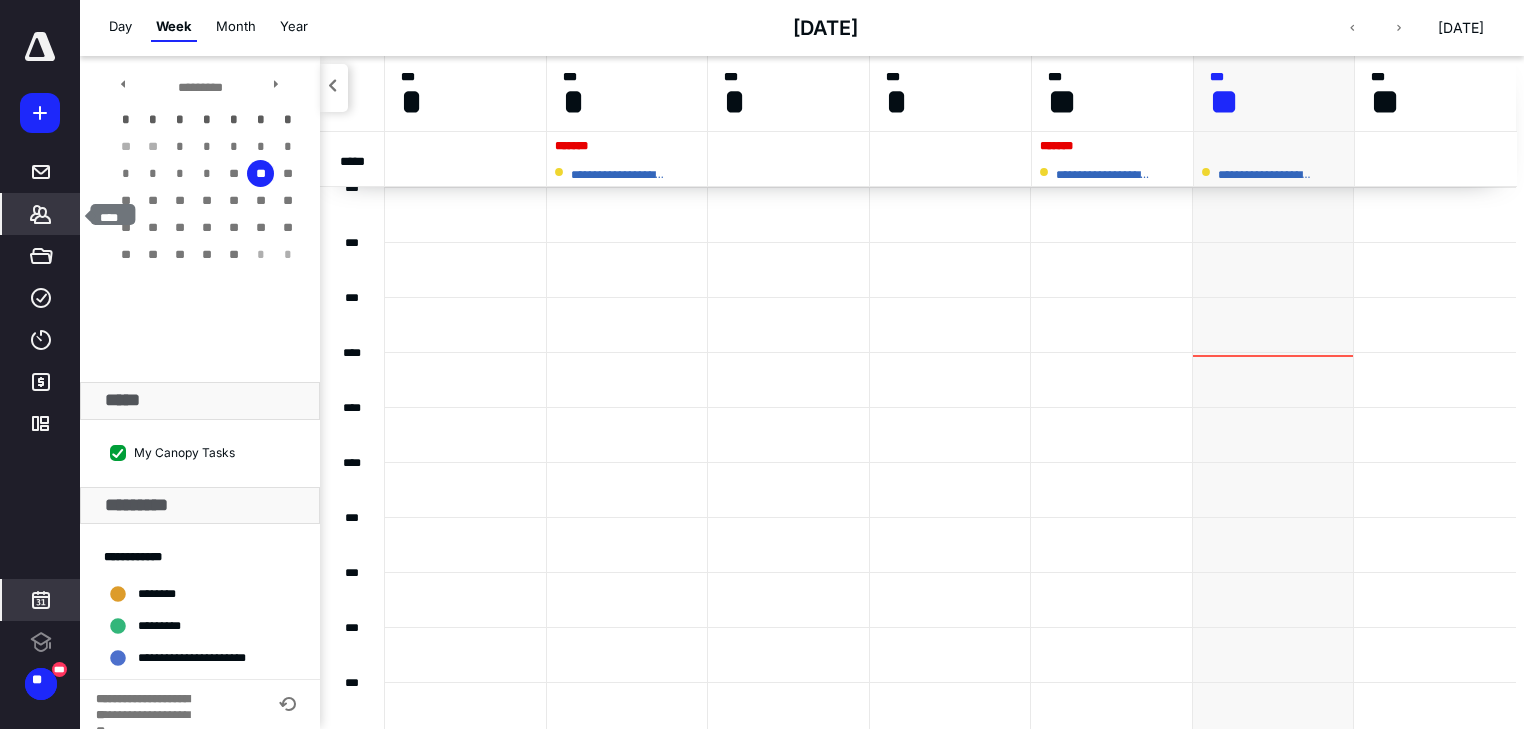 scroll, scrollTop: 0, scrollLeft: 0, axis: both 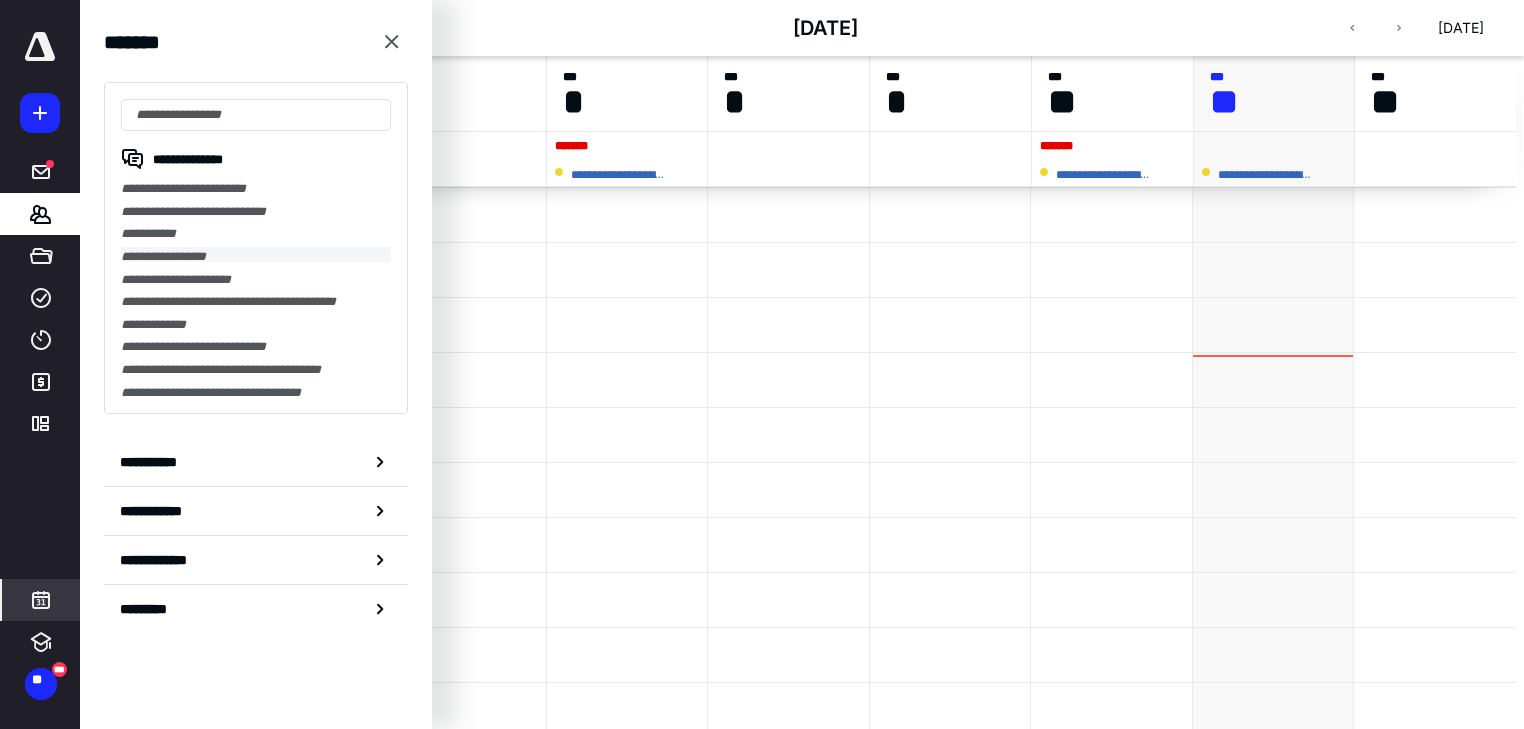 click on "**********" at bounding box center [256, 254] 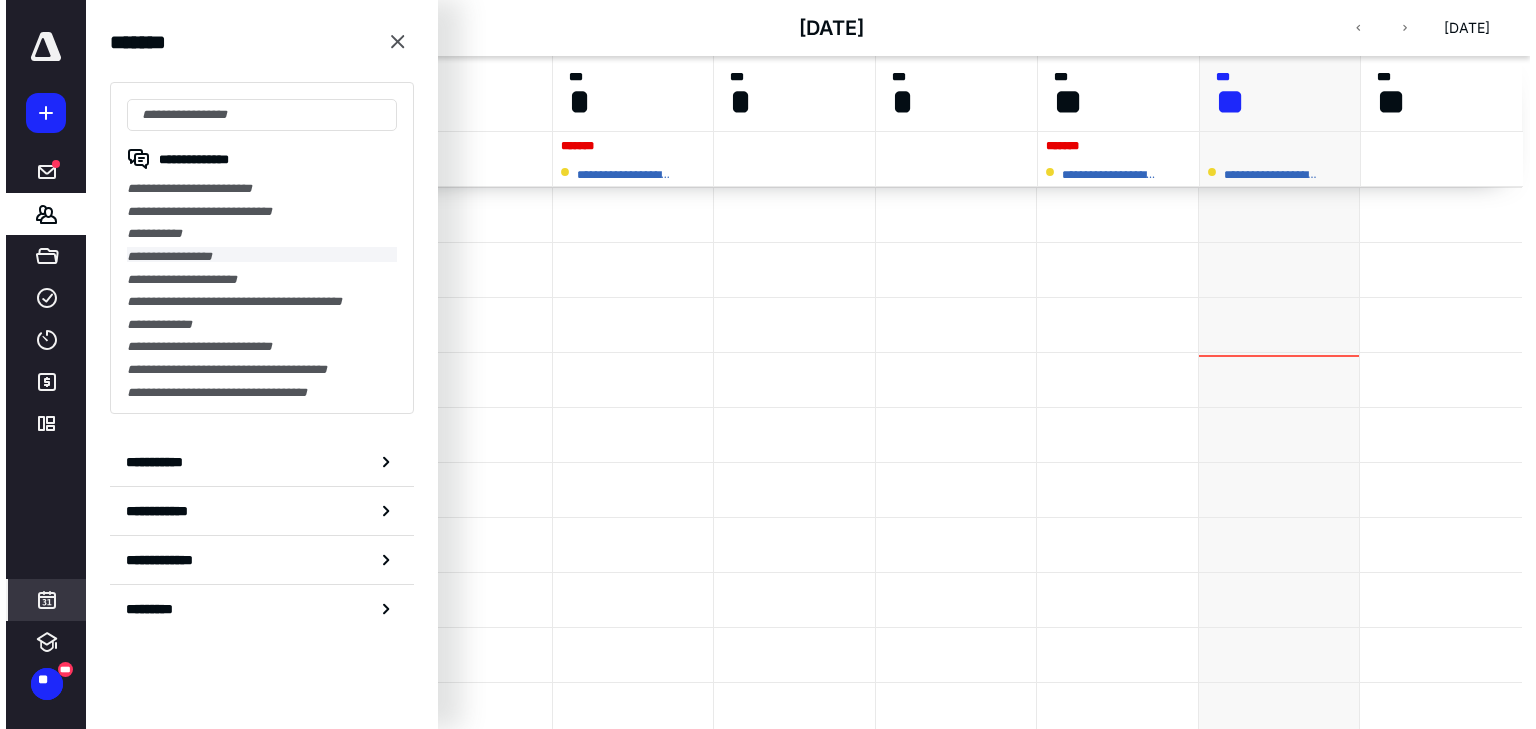 scroll, scrollTop: 0, scrollLeft: 0, axis: both 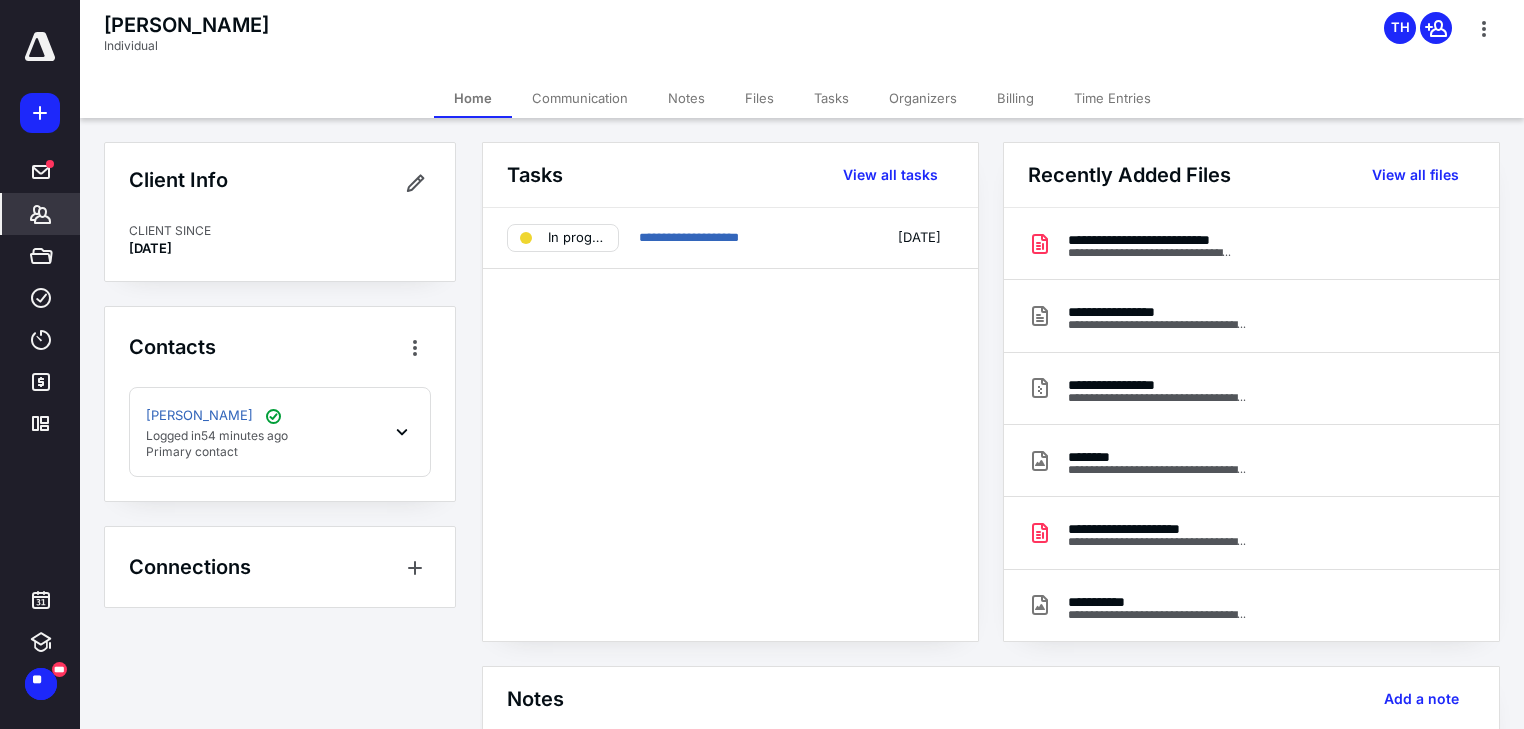 click on "Files" at bounding box center (759, 98) 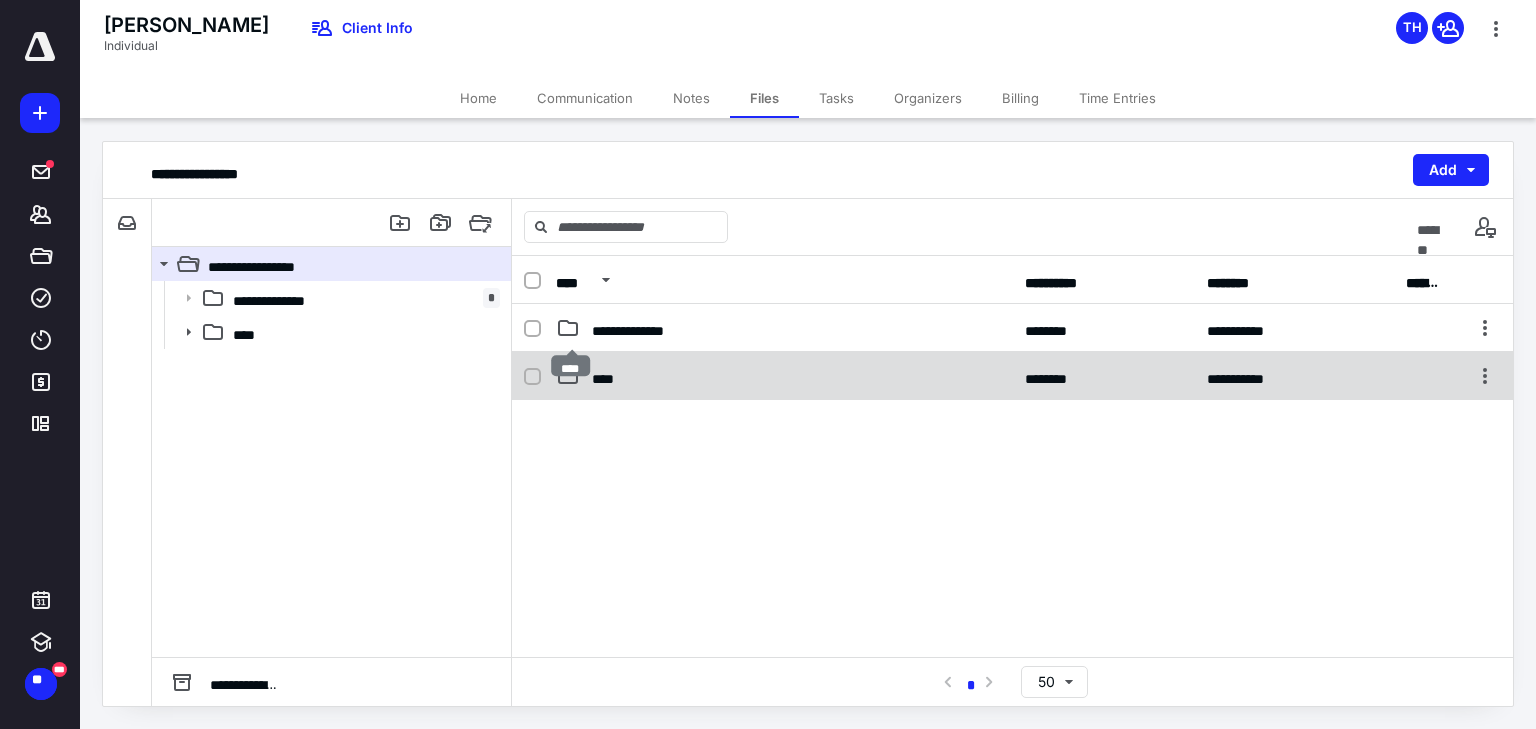 click on "****" at bounding box center (605, 376) 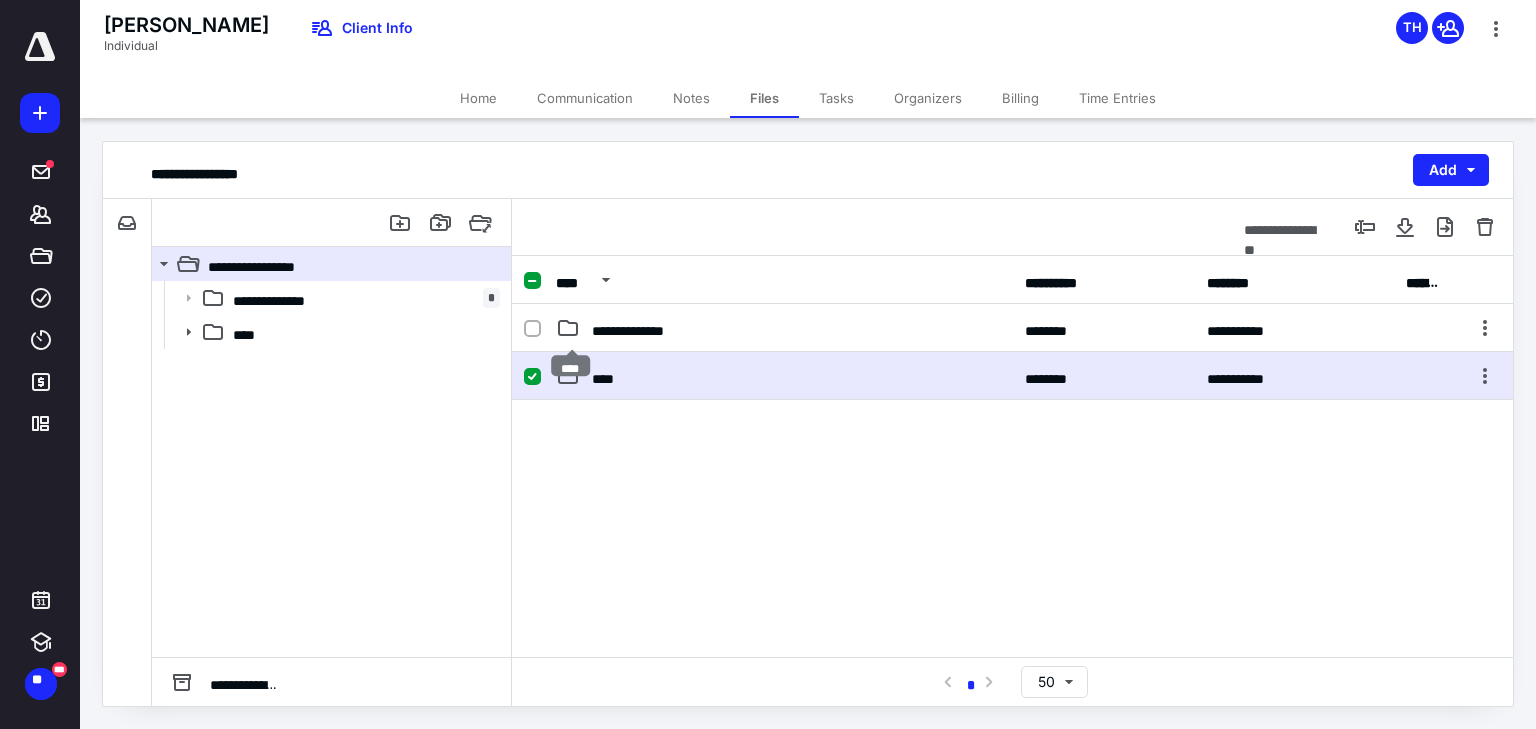 click on "****" at bounding box center (605, 376) 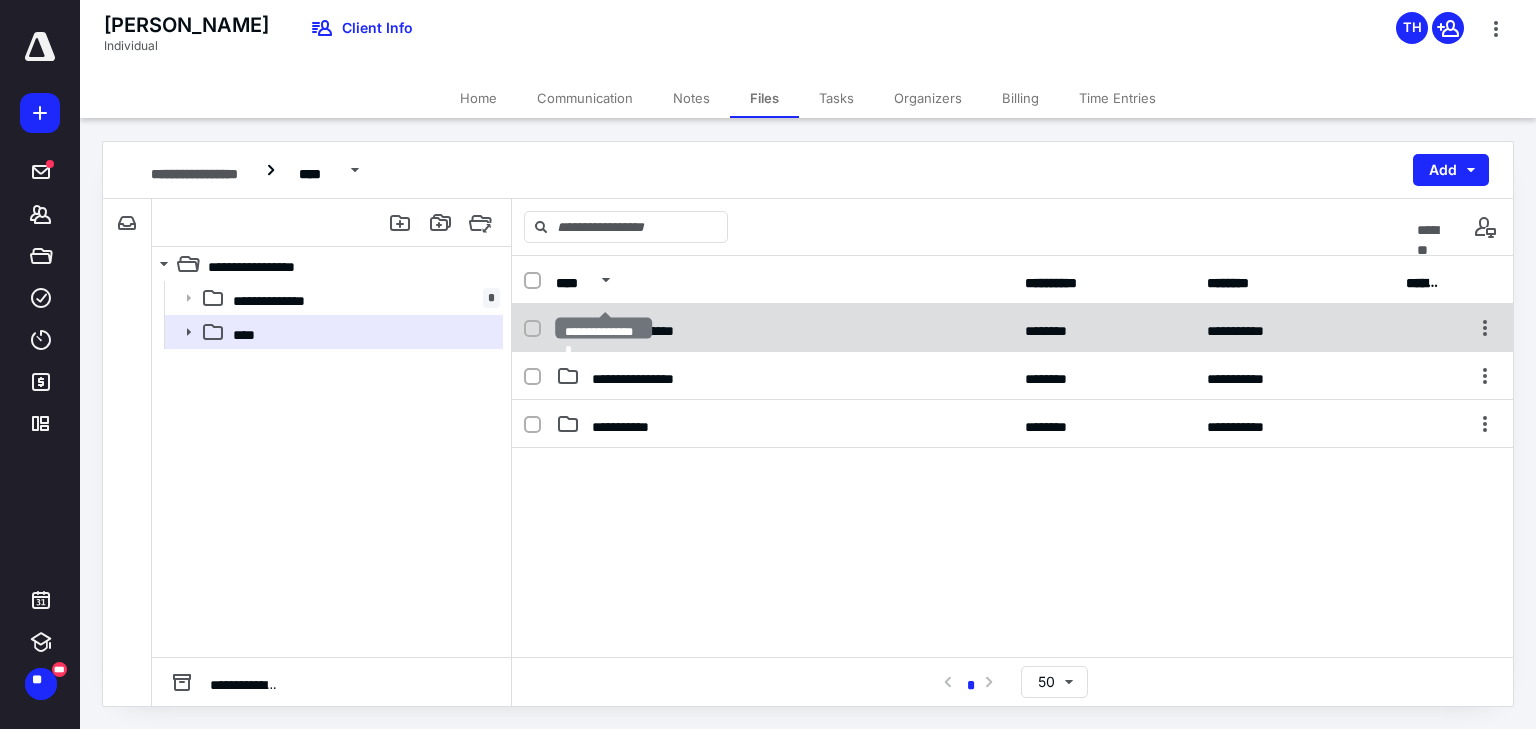 click on "**********" at bounding box center [639, 328] 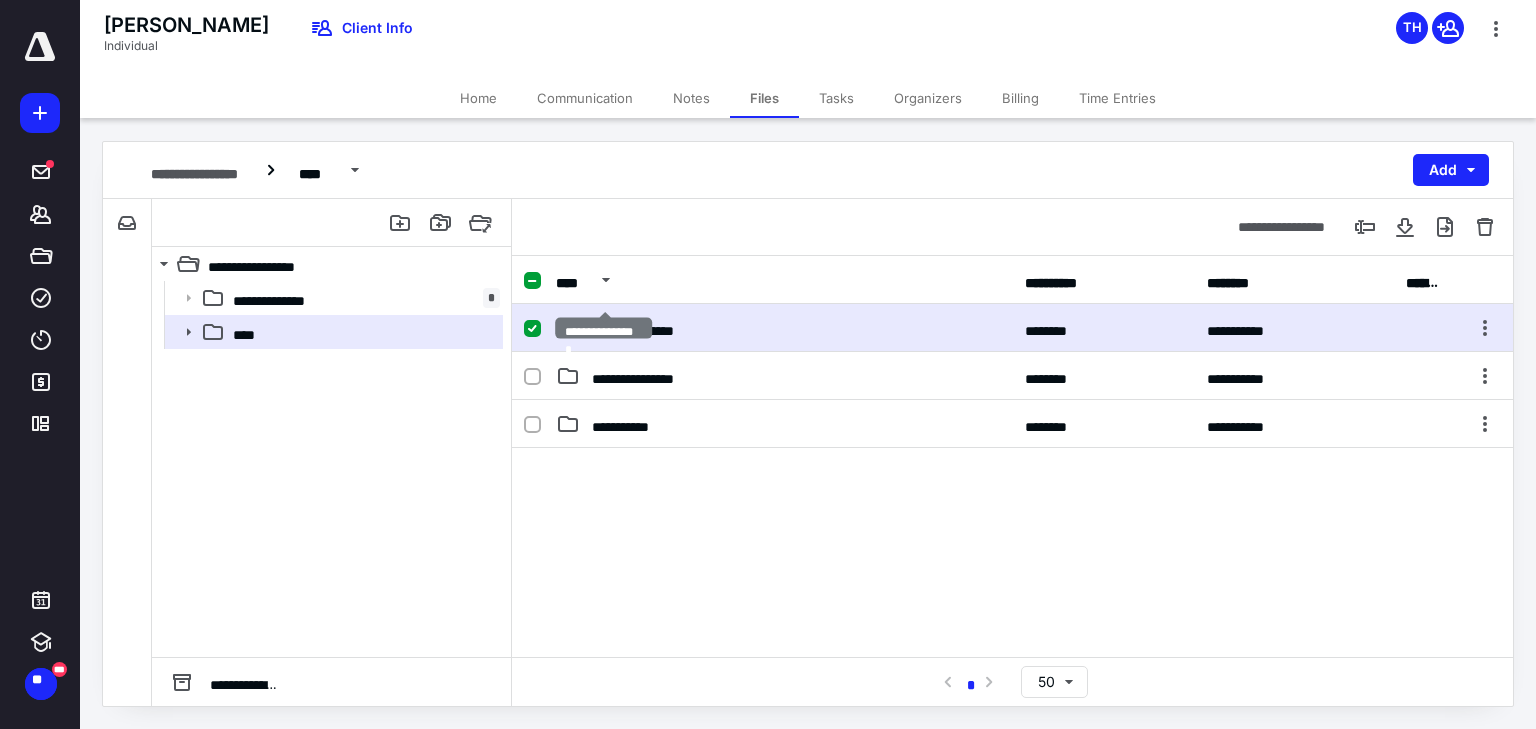 click on "**********" at bounding box center [639, 328] 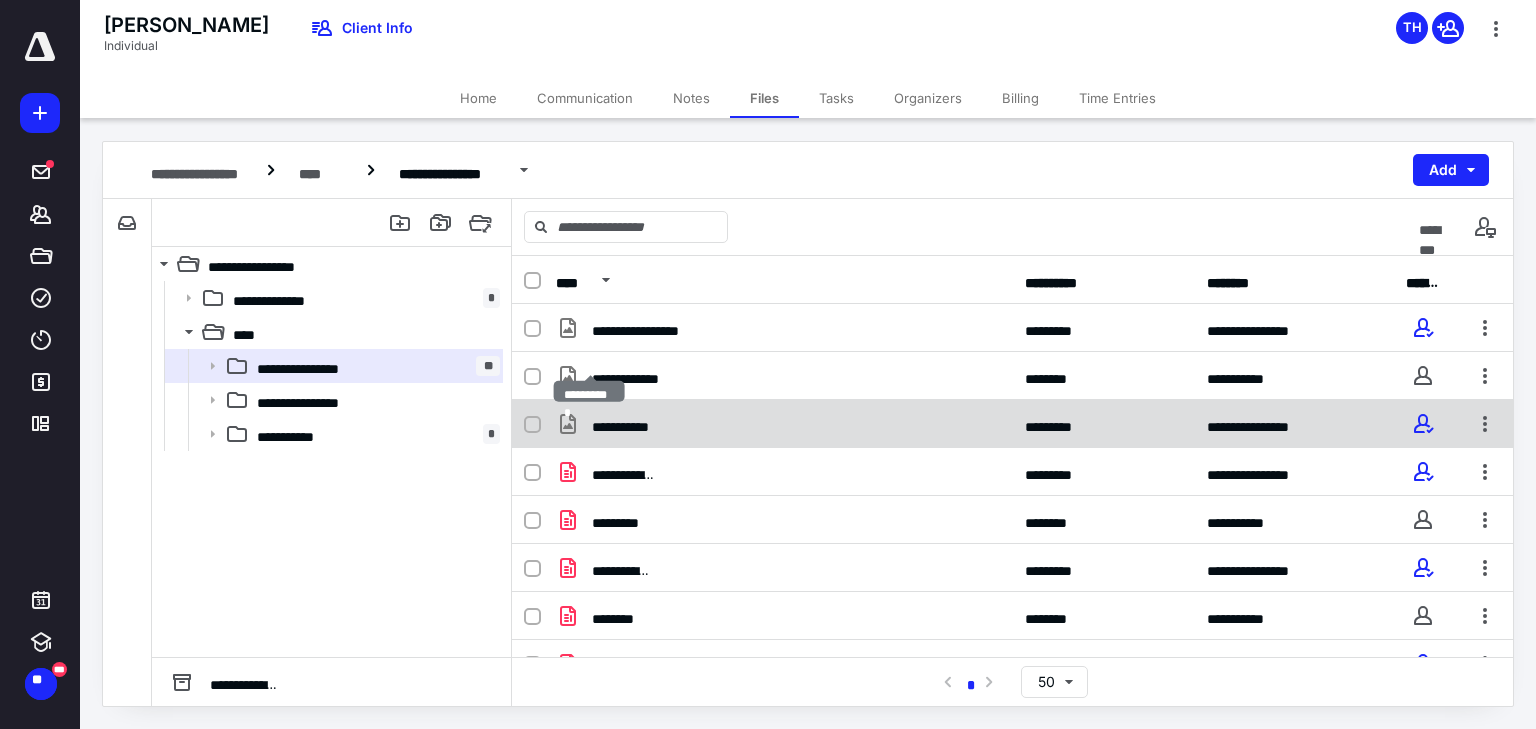 click on "**********" at bounding box center (624, 424) 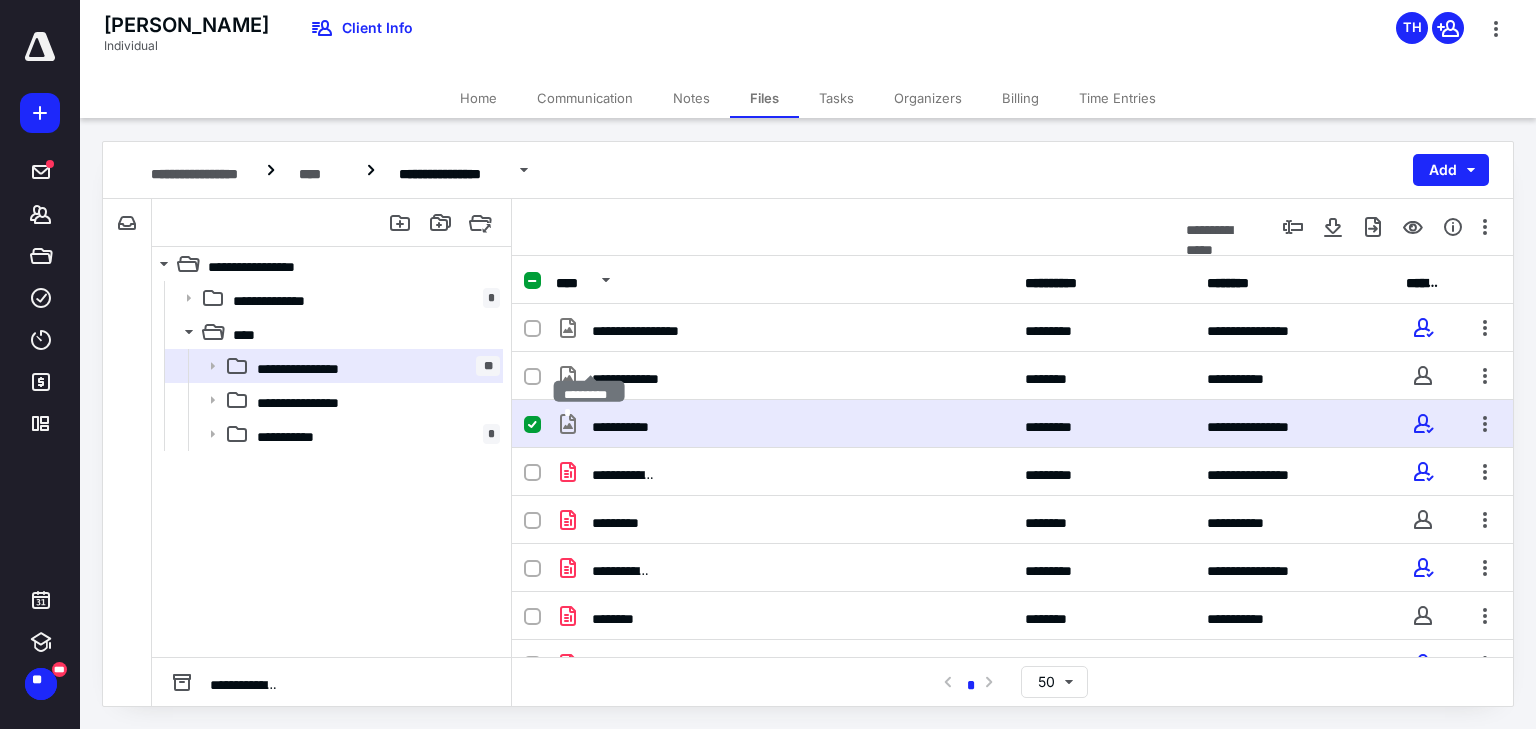 click on "**********" at bounding box center (624, 424) 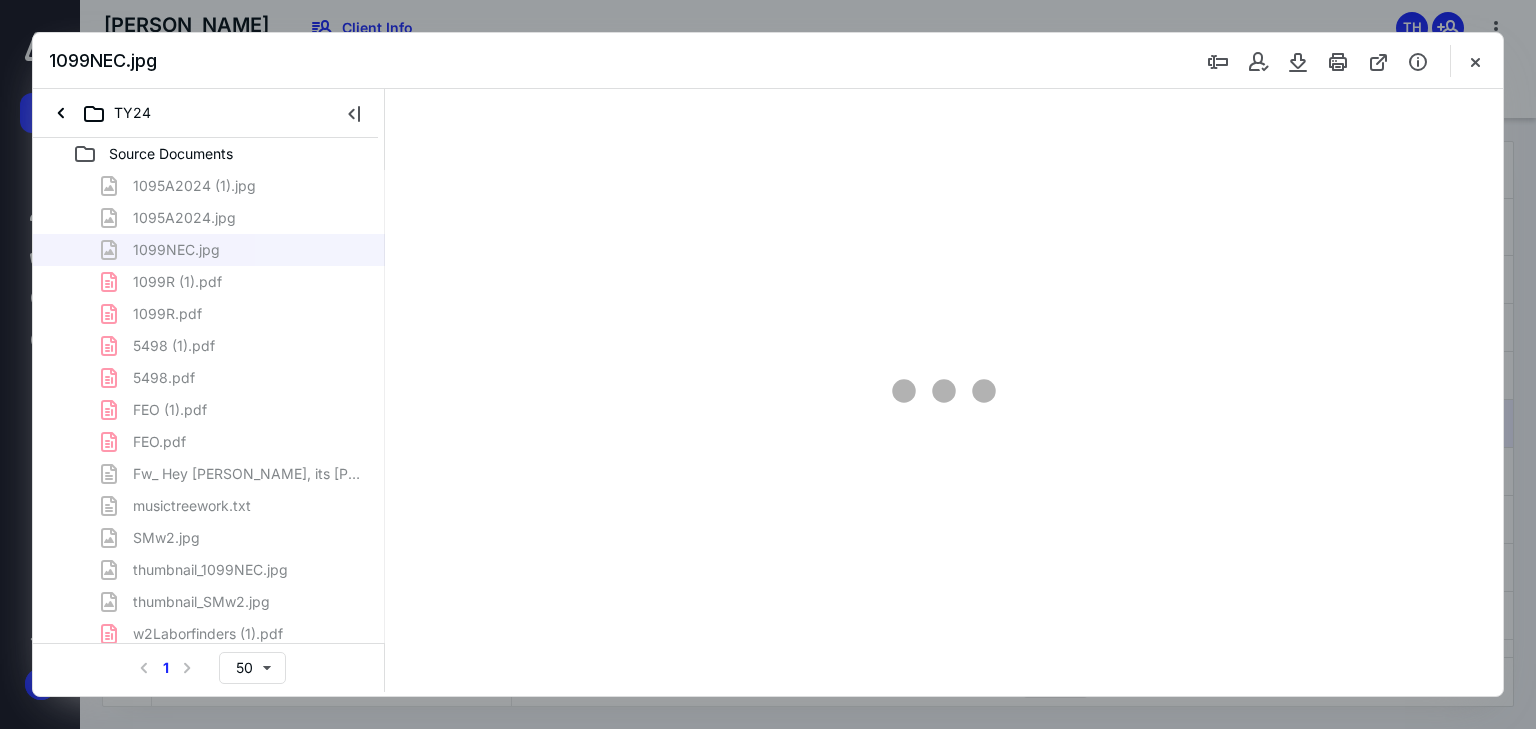 scroll, scrollTop: 0, scrollLeft: 0, axis: both 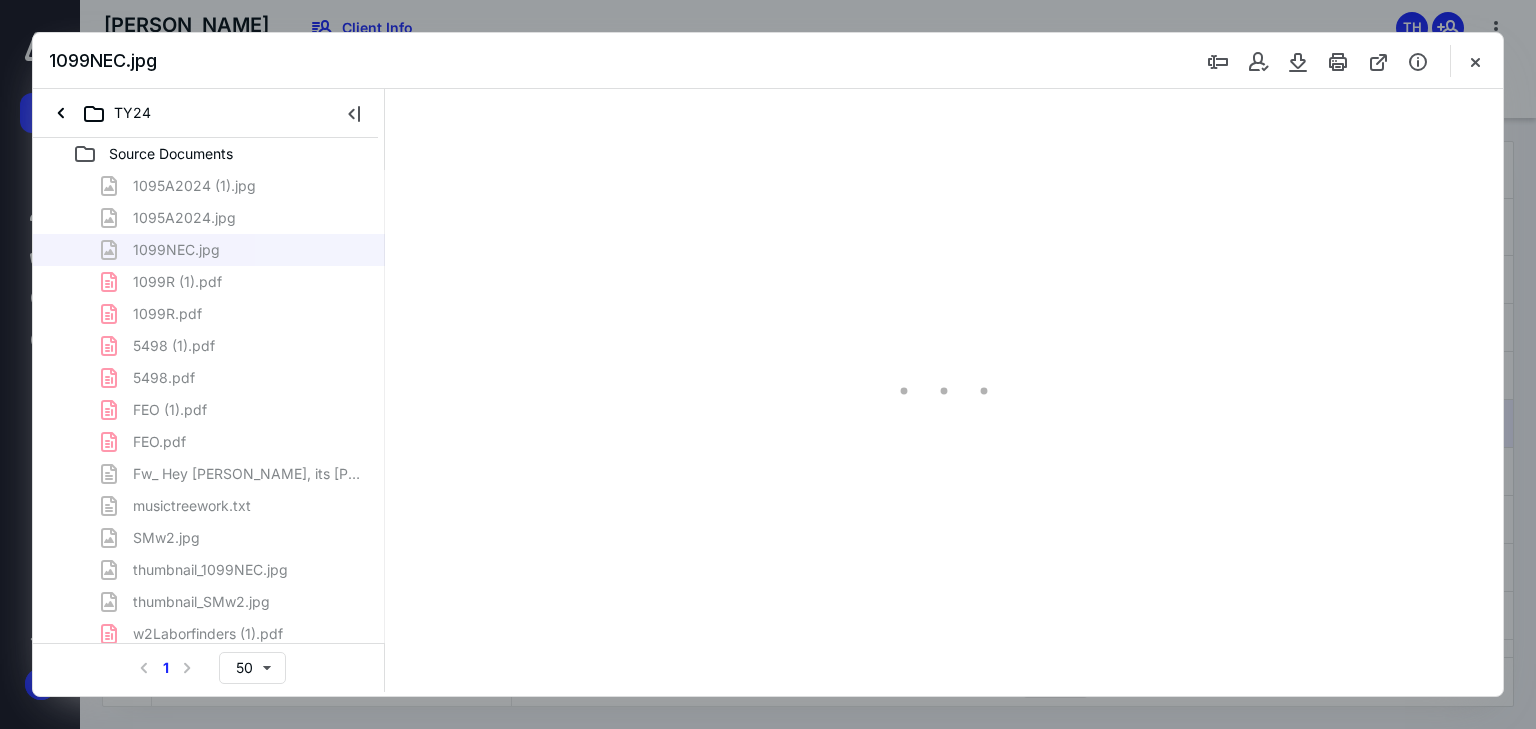 type on "155" 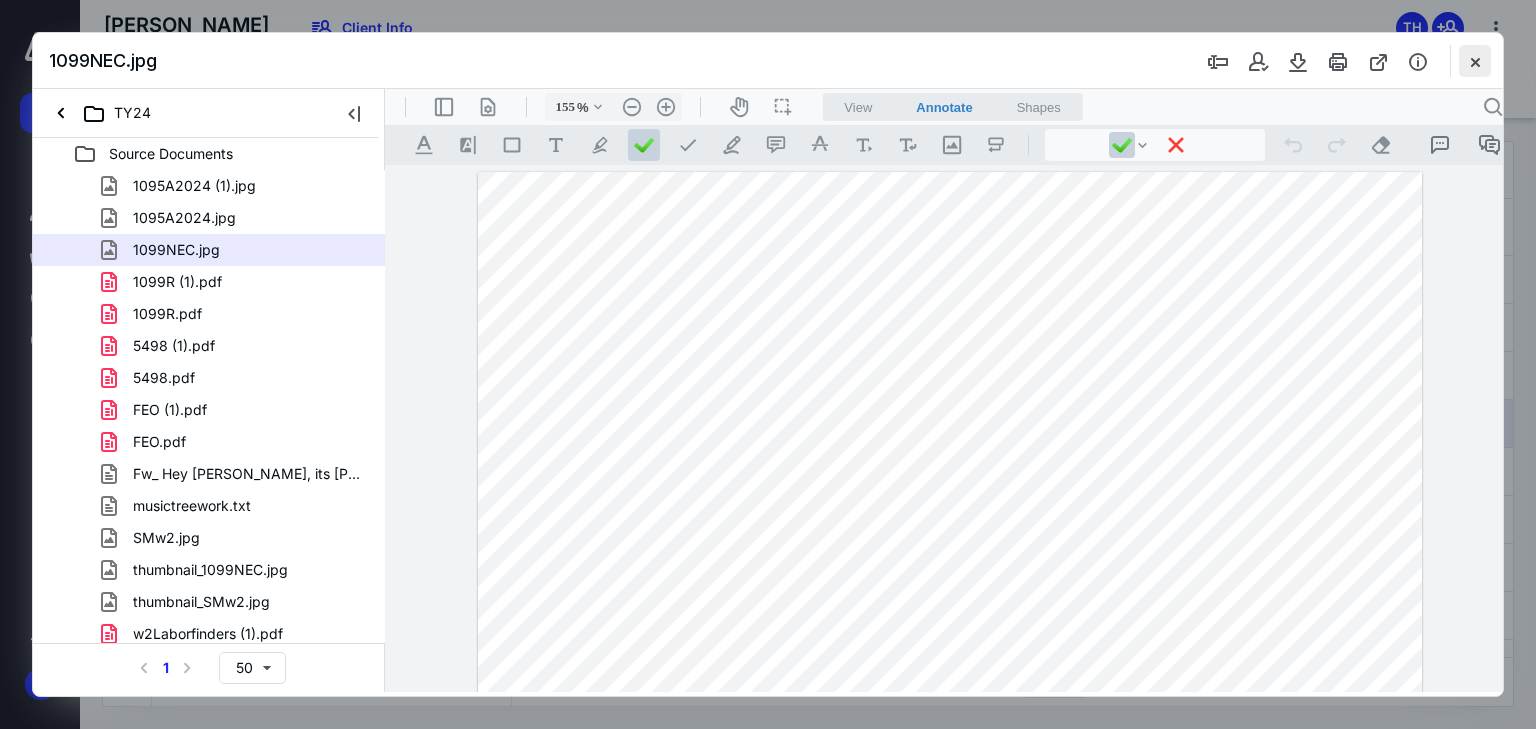 click at bounding box center (1475, 61) 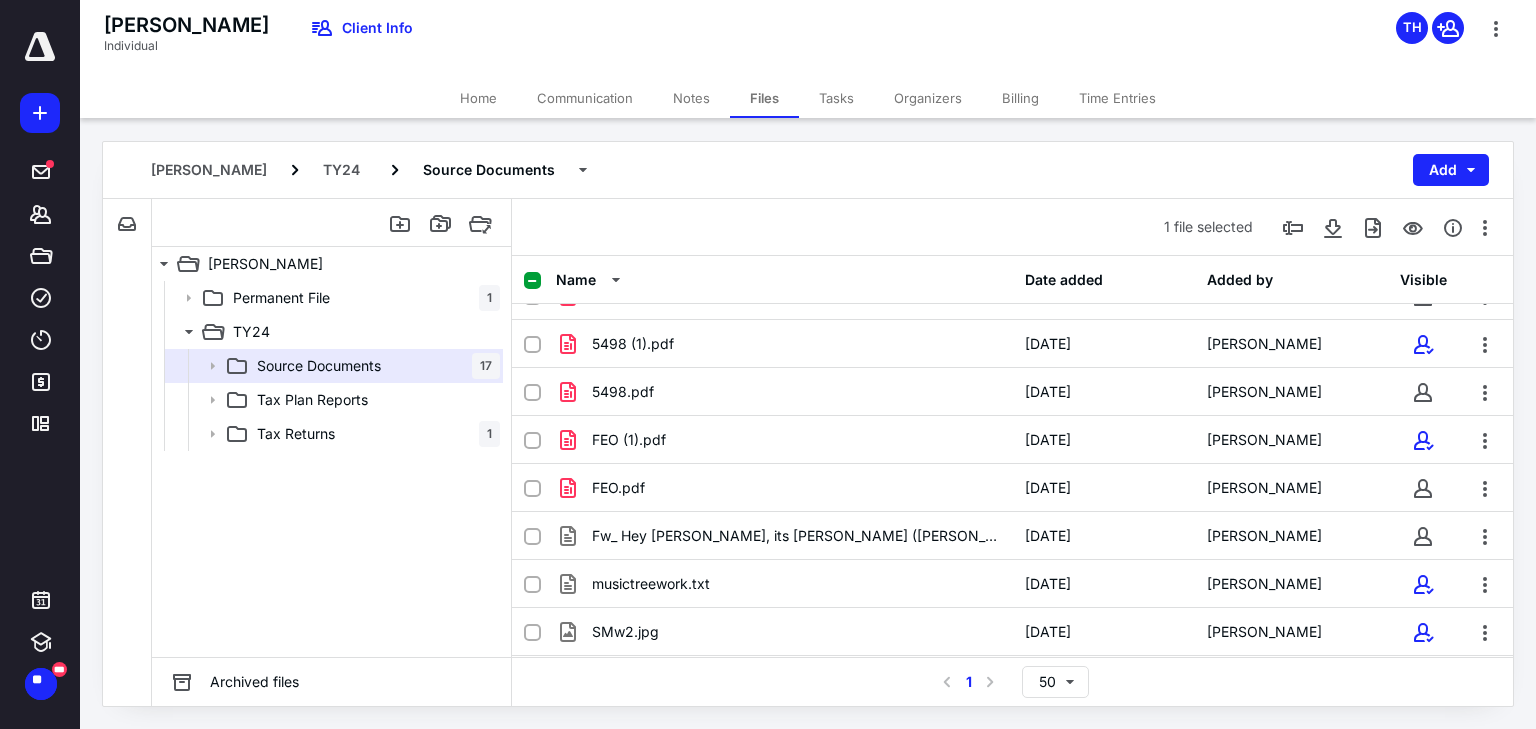 scroll, scrollTop: 225, scrollLeft: 0, axis: vertical 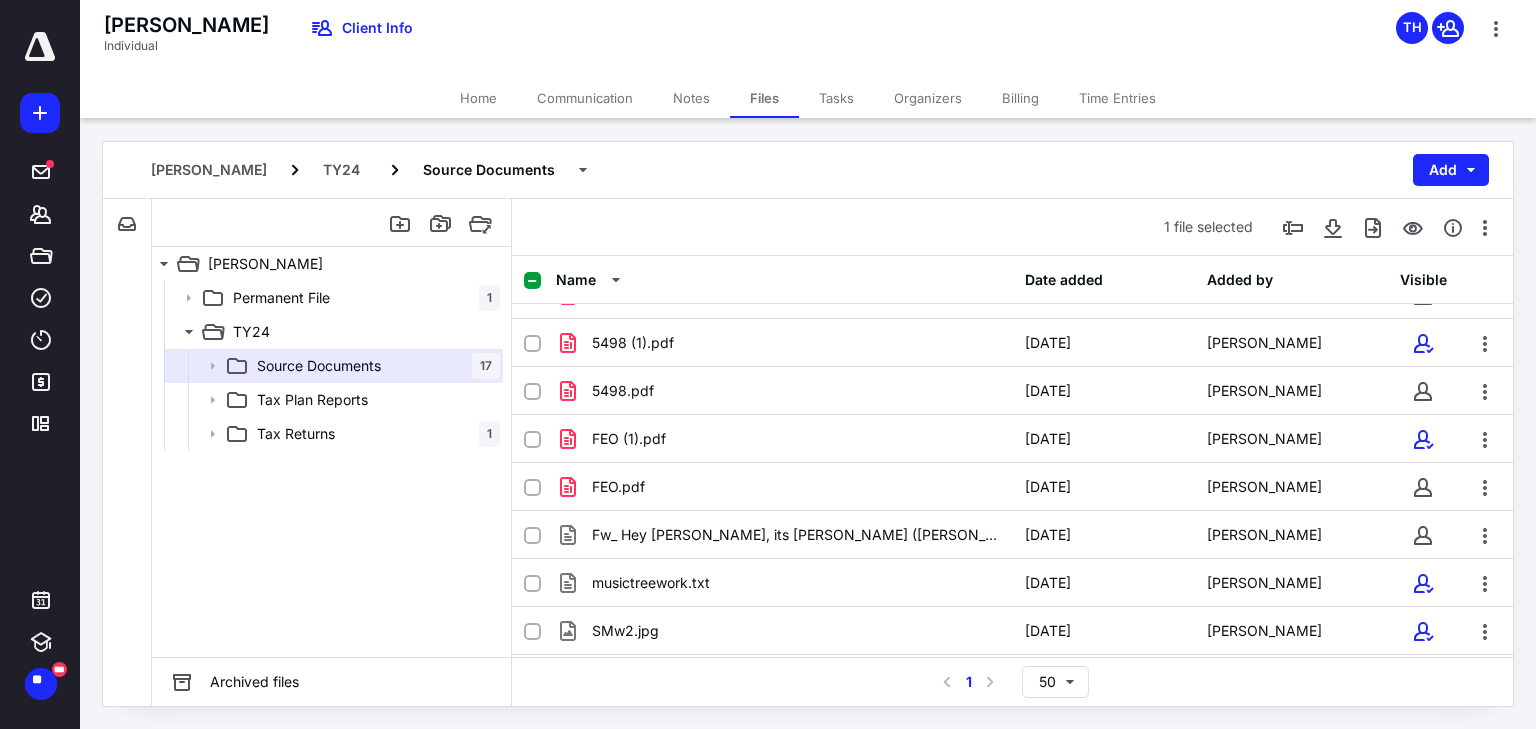 click on "work expenses.zip" at bounding box center (653, 871) 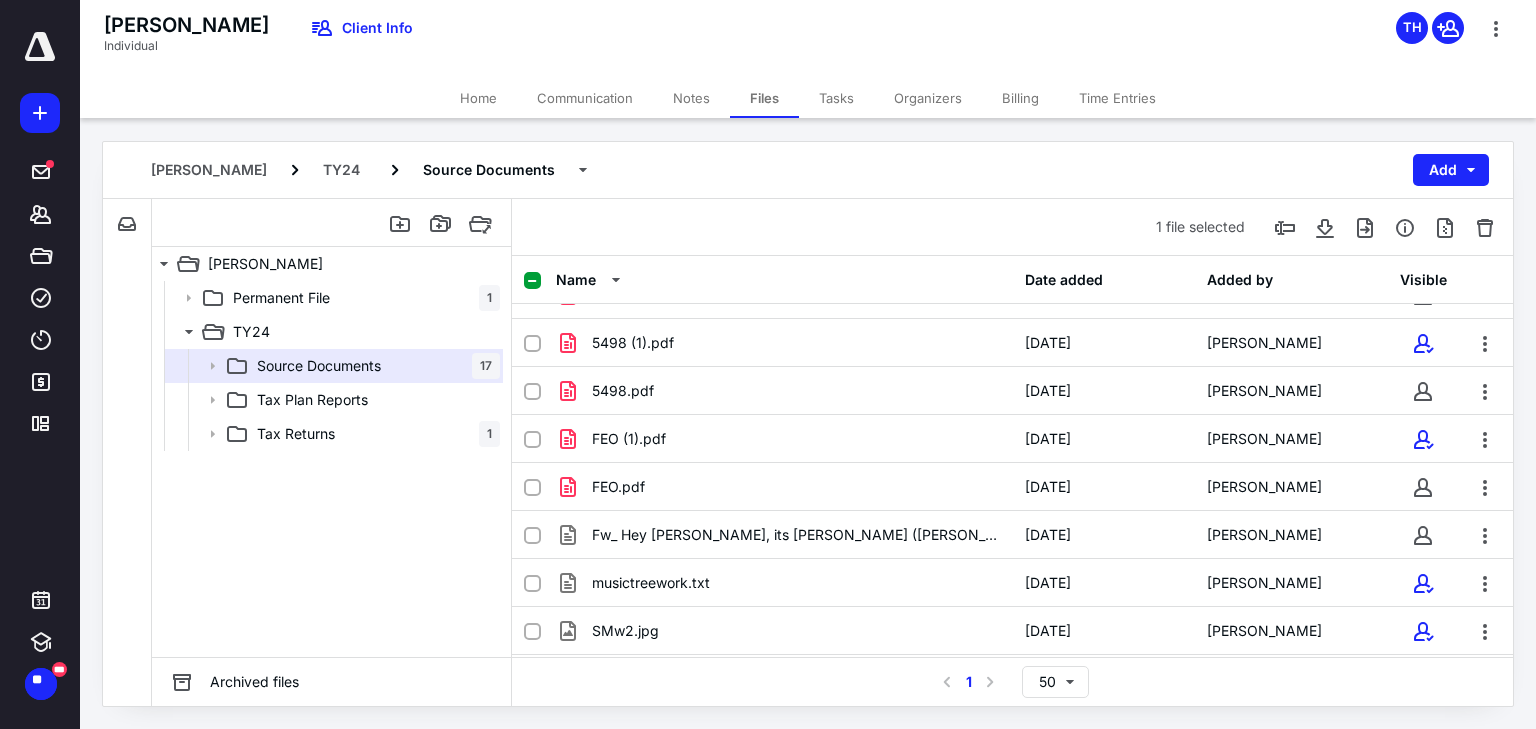 checkbox on "false" 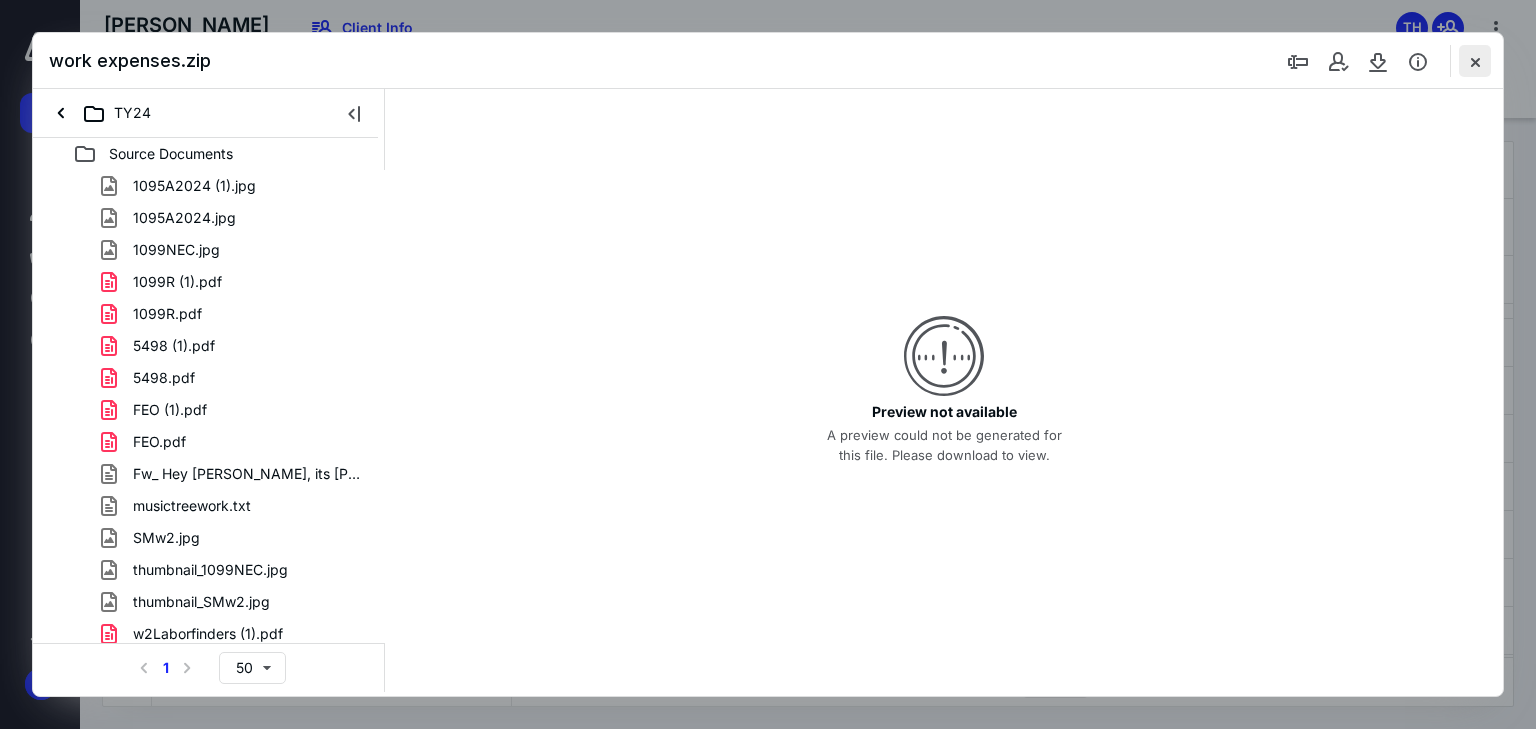 click at bounding box center [1475, 61] 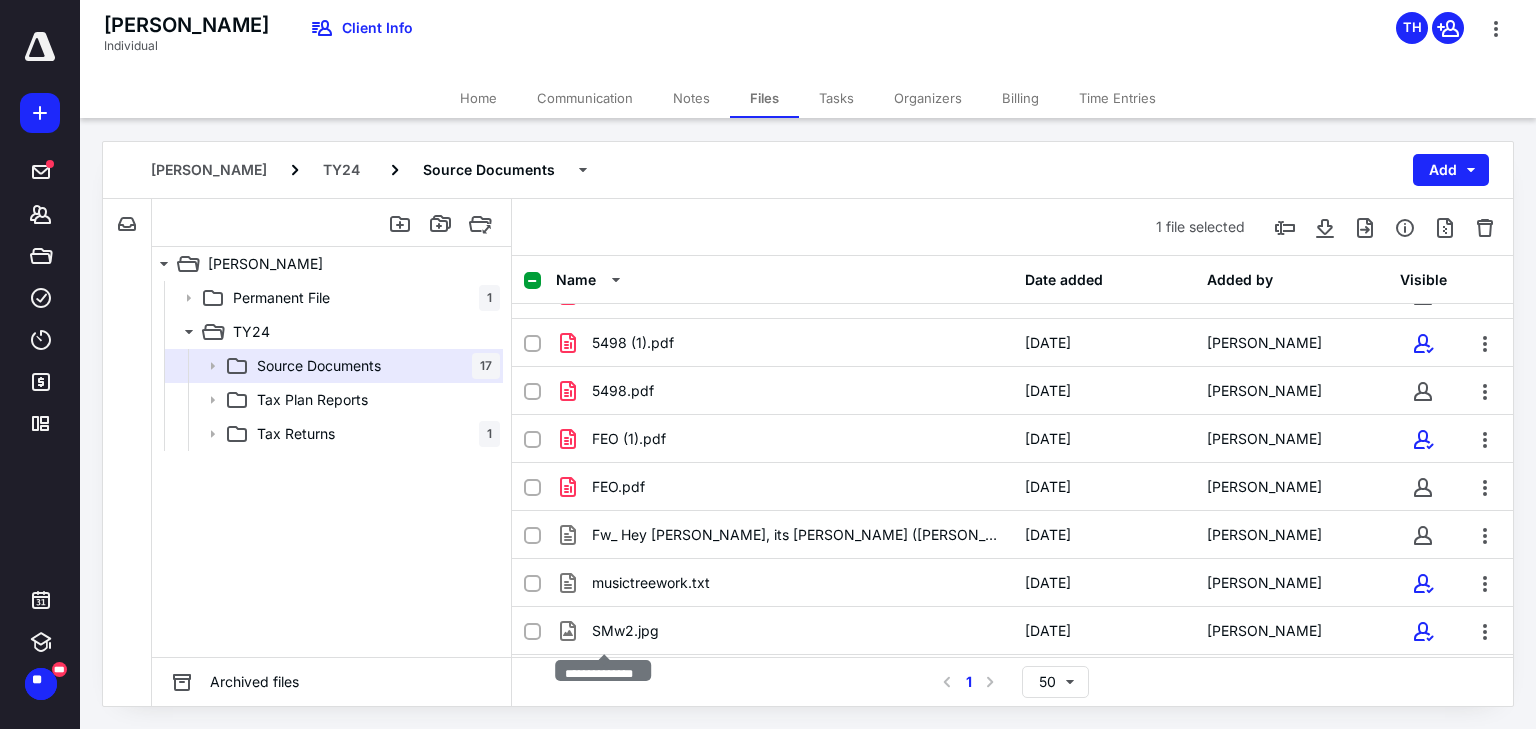 click on "work expenses.zip" at bounding box center (653, 871) 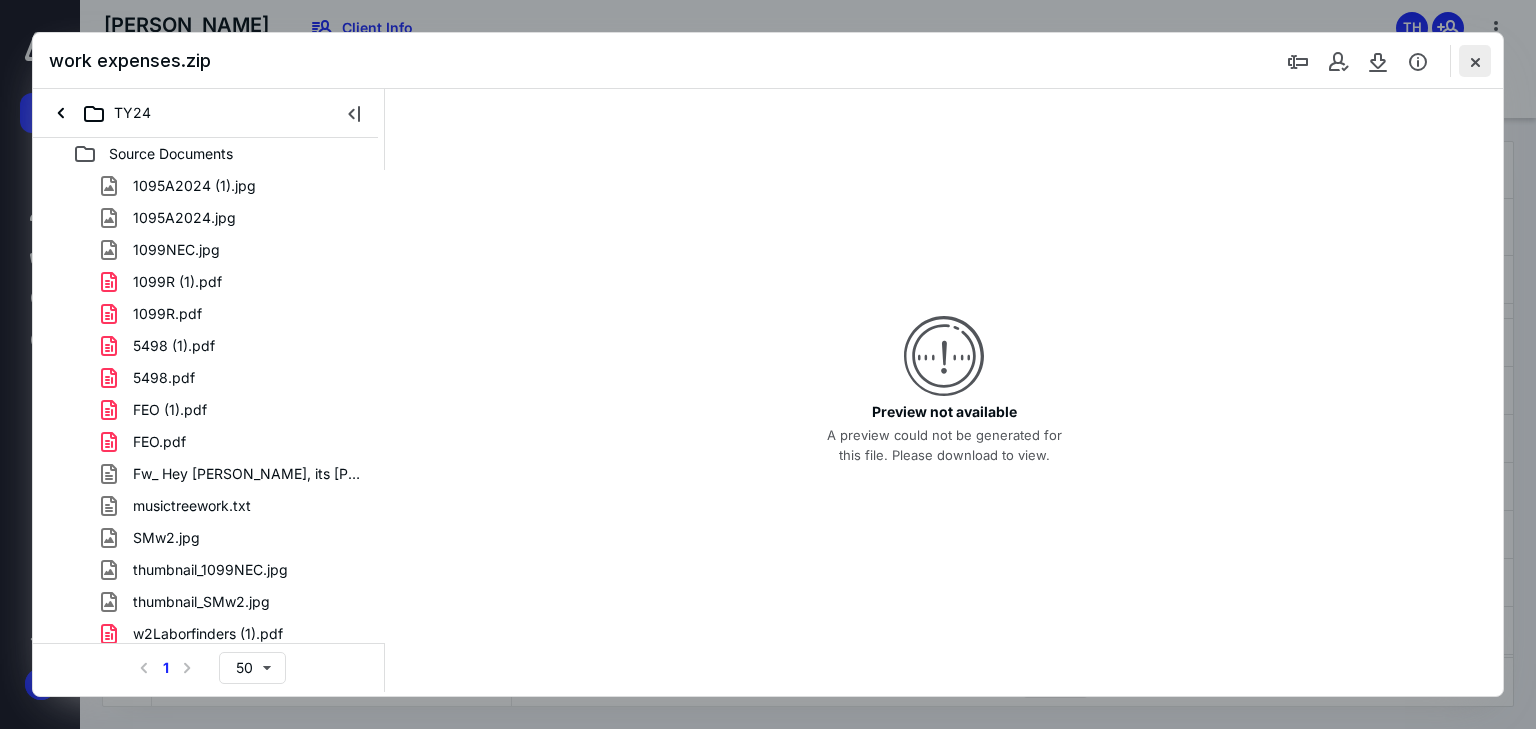 click at bounding box center (1475, 61) 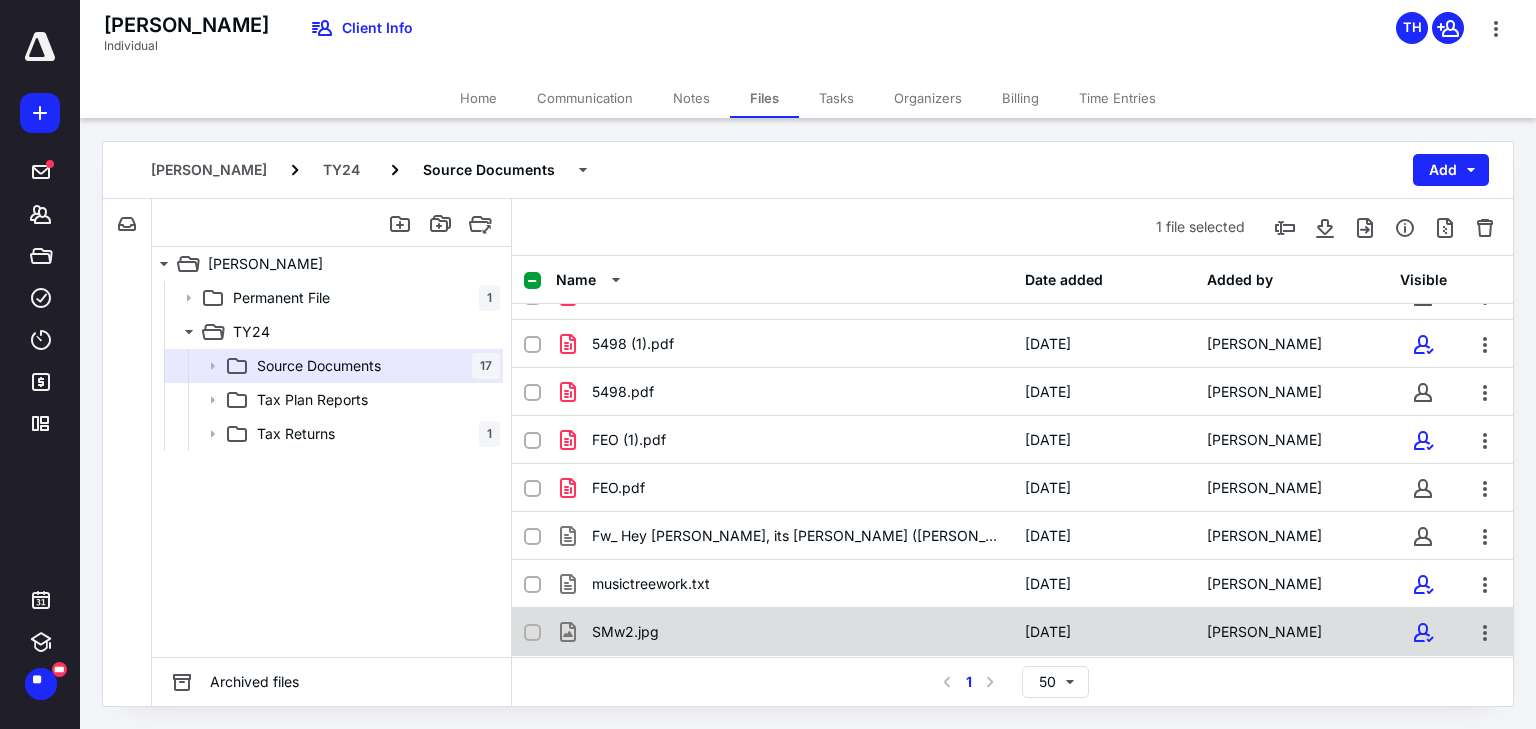 scroll, scrollTop: 225, scrollLeft: 0, axis: vertical 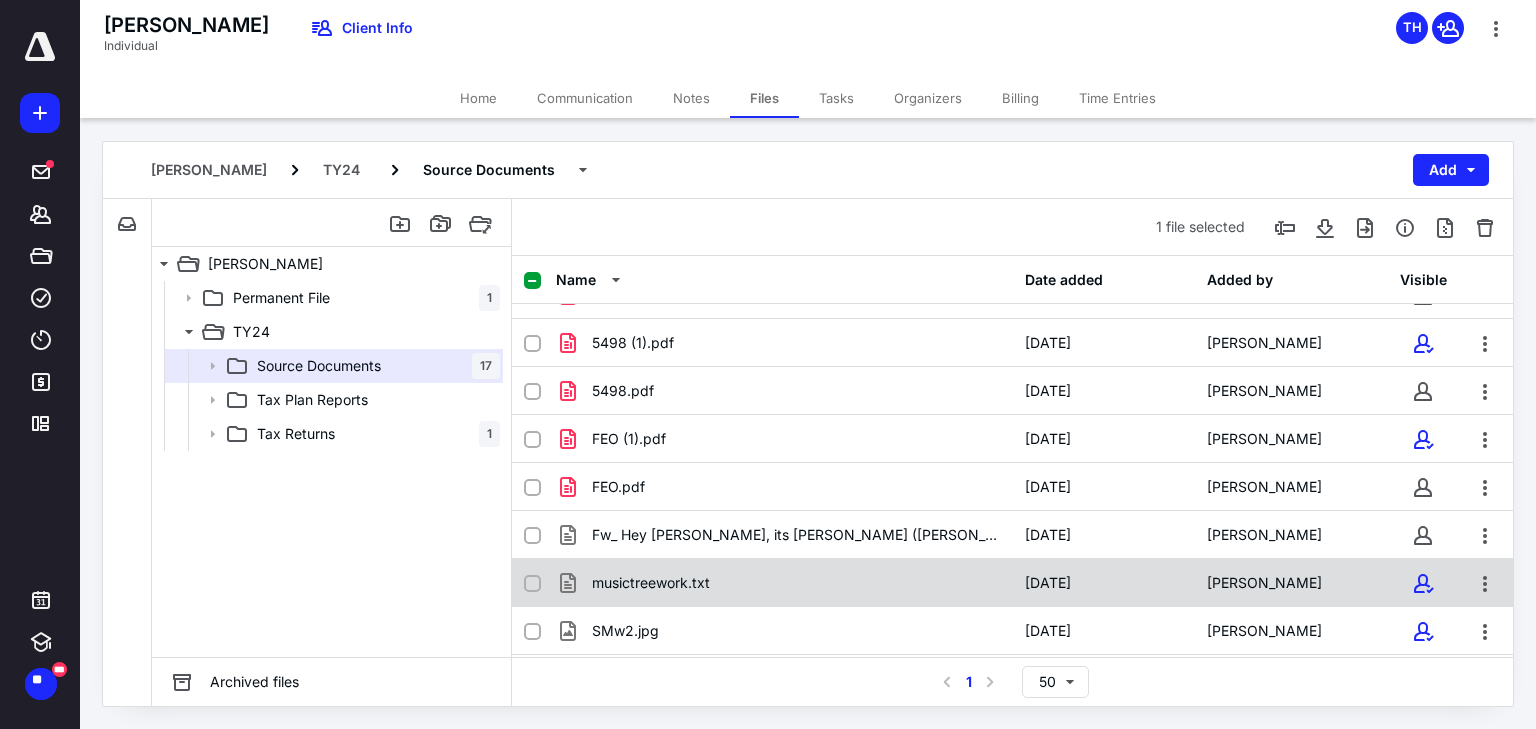 click on "musictreework.txt" at bounding box center (784, 583) 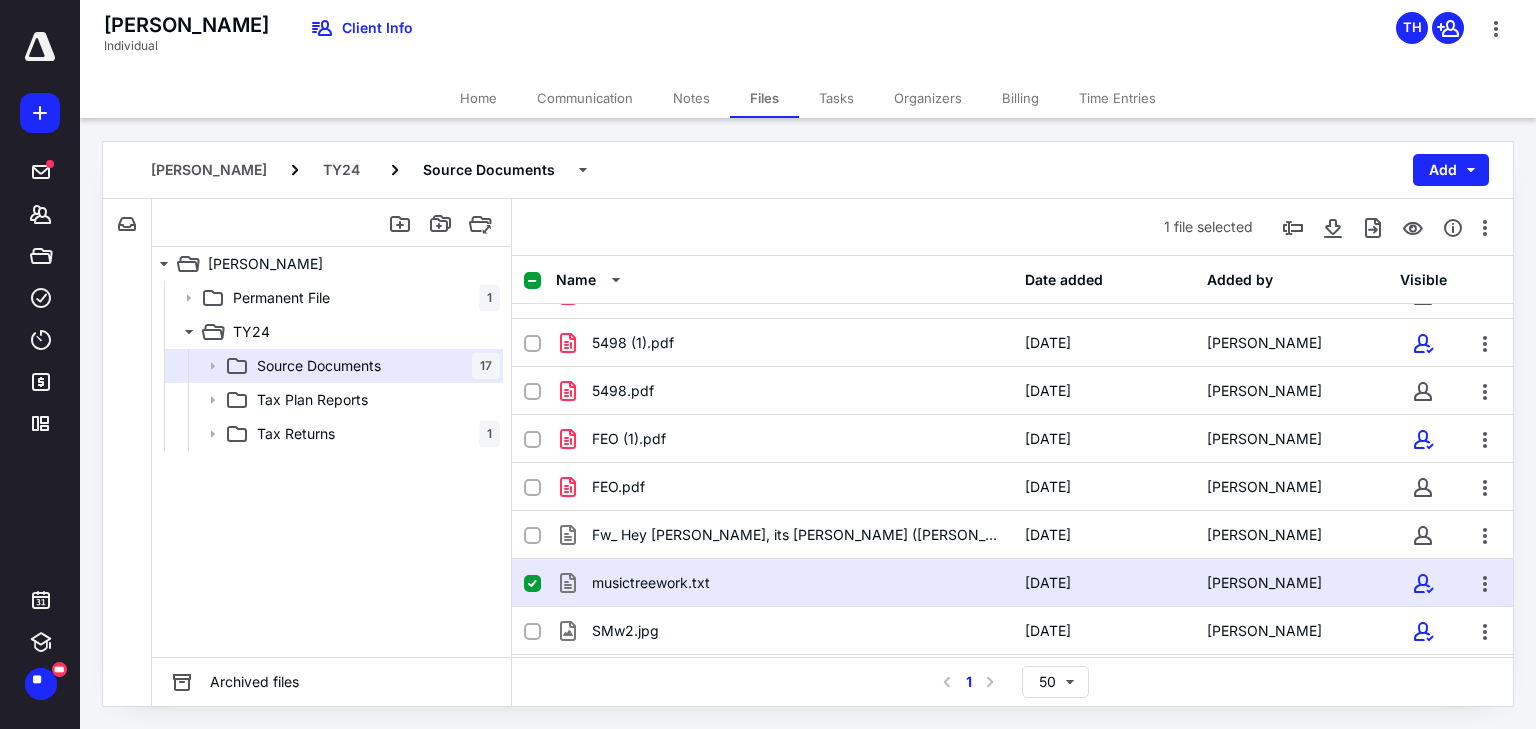 click on "musictreework.txt" at bounding box center (784, 583) 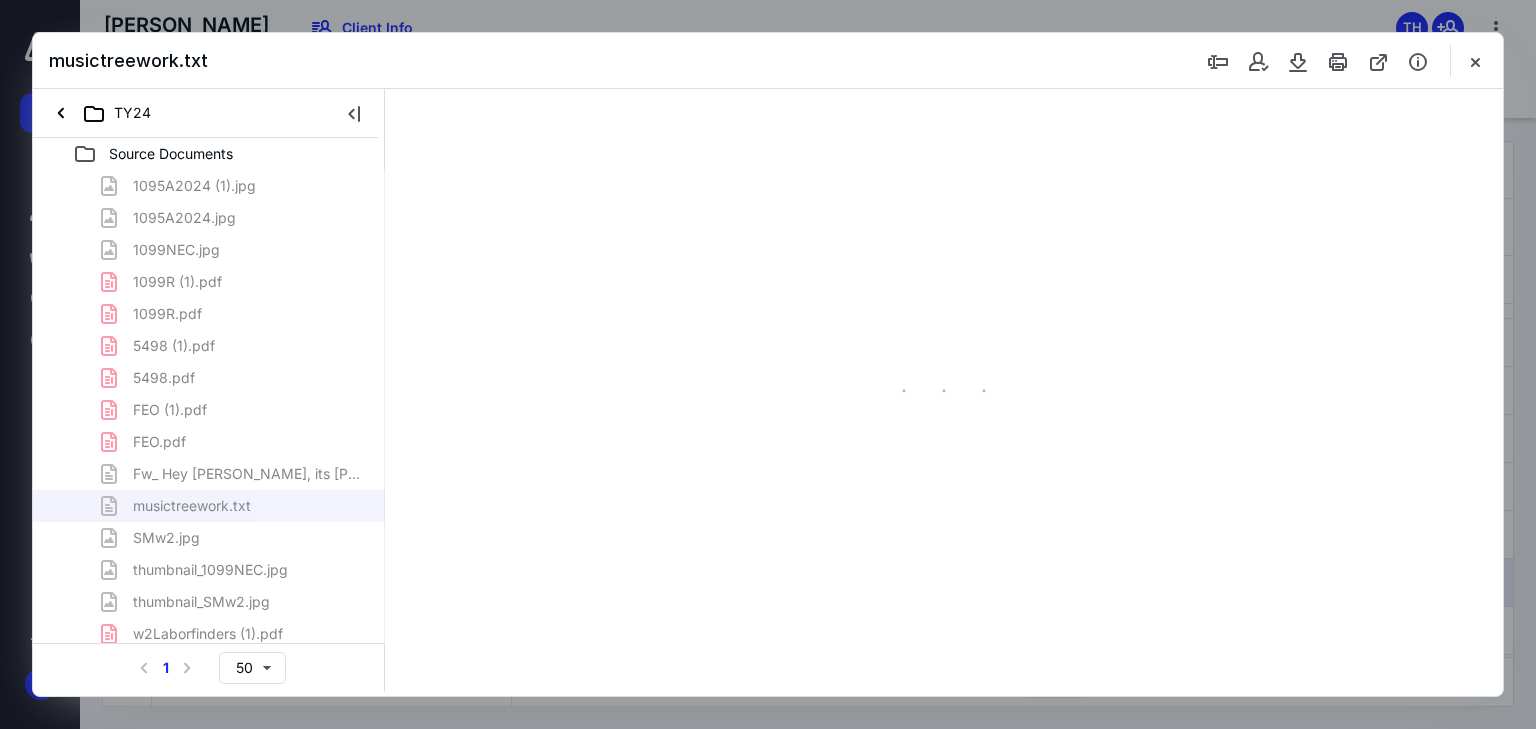 scroll, scrollTop: 0, scrollLeft: 0, axis: both 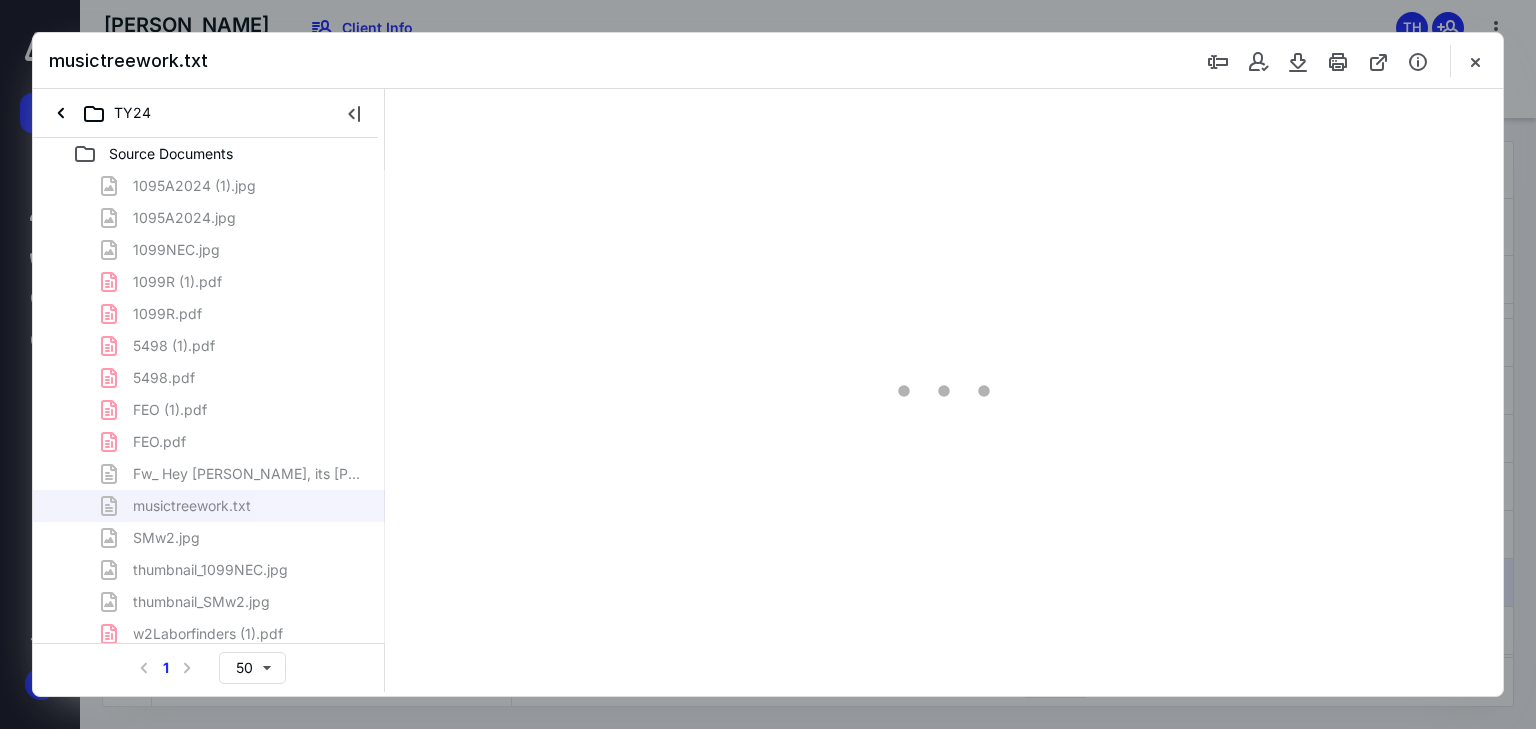 type on "68" 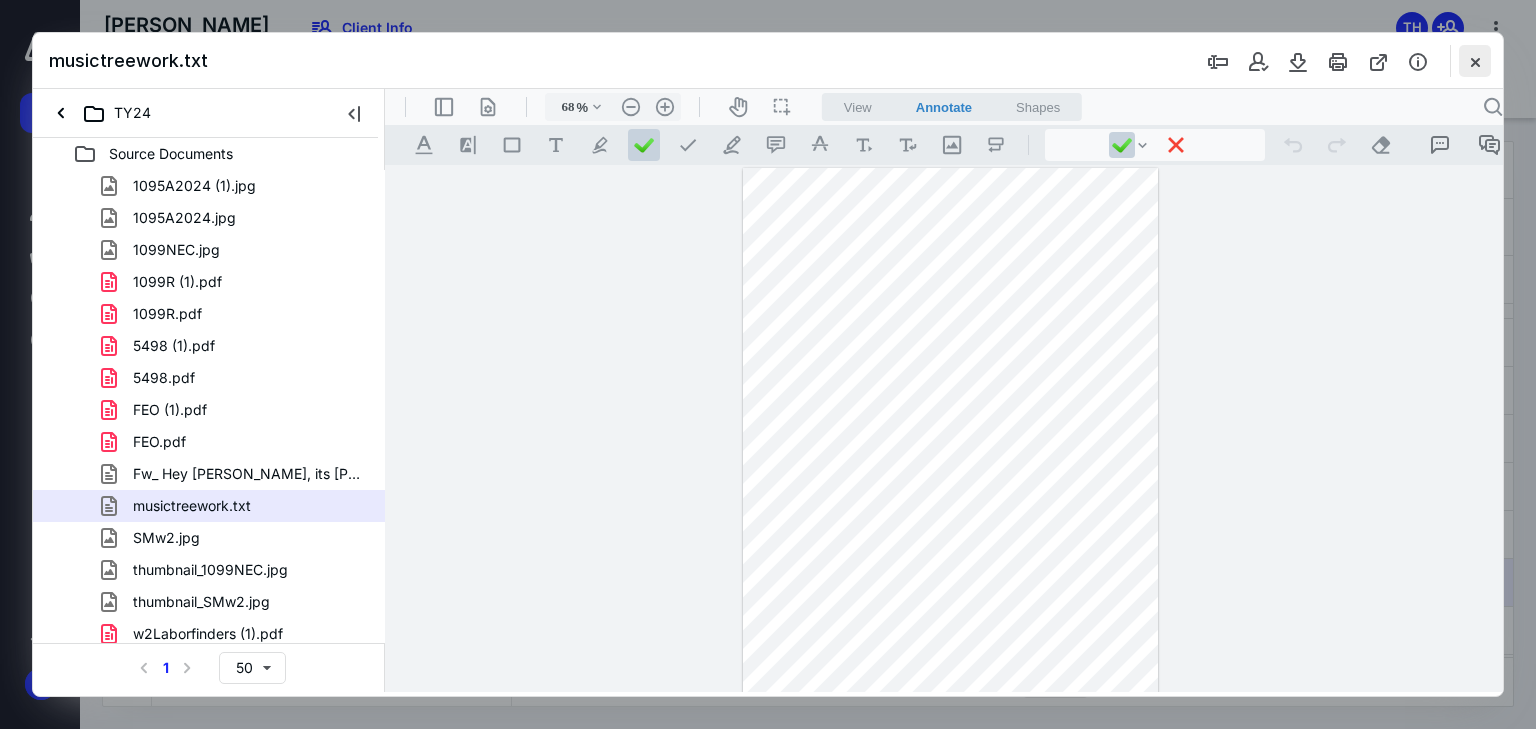 click at bounding box center (1475, 61) 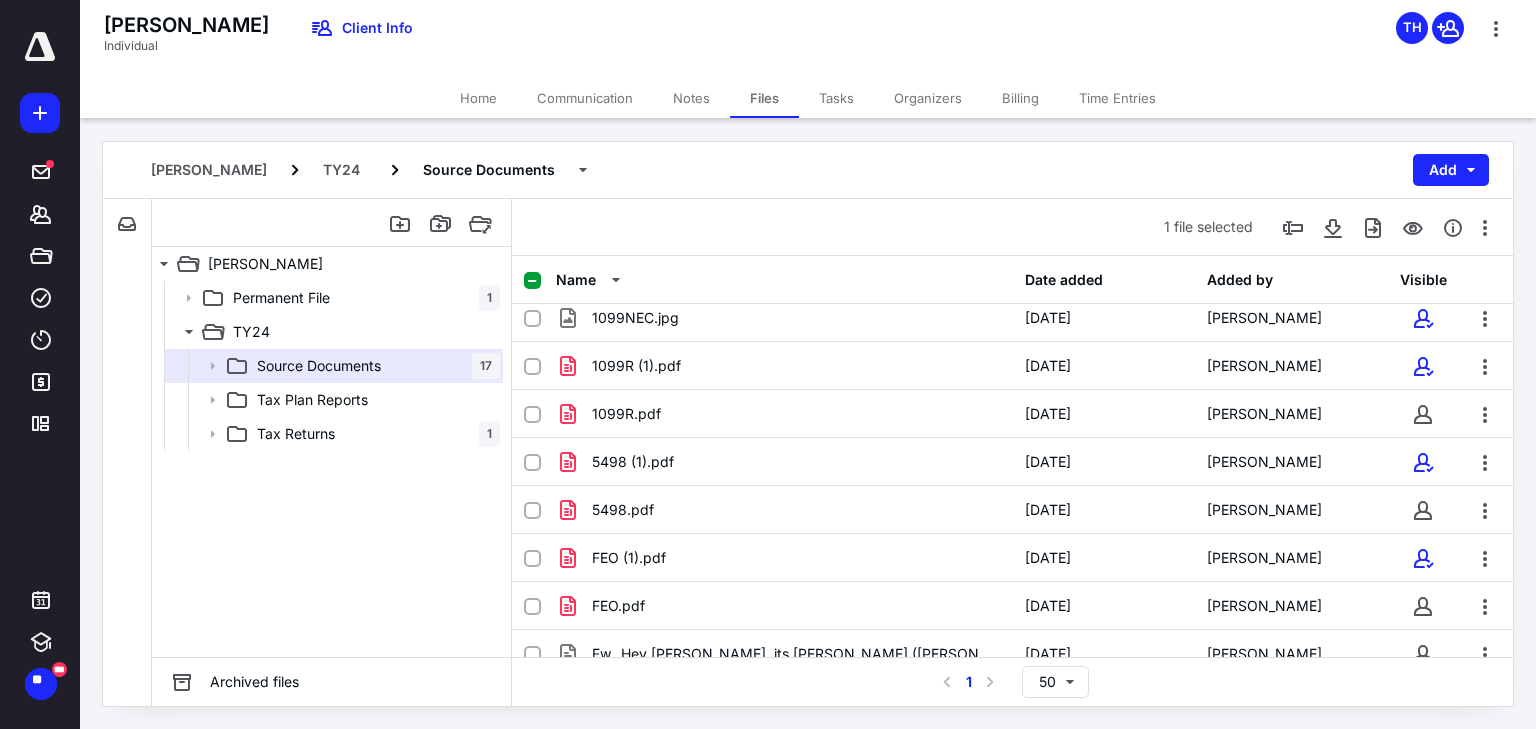 scroll, scrollTop: 0, scrollLeft: 0, axis: both 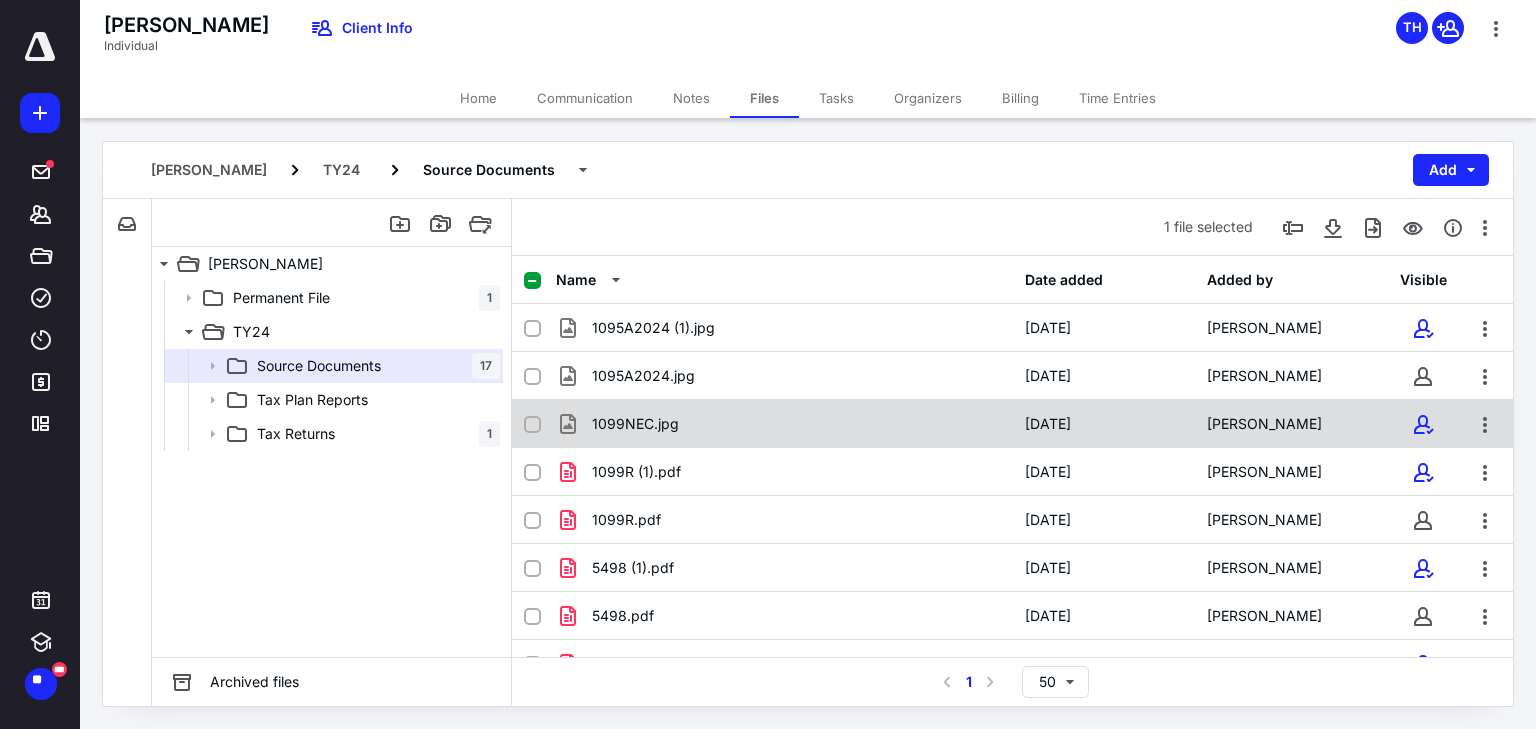 click on "1099NEC.jpg" at bounding box center [635, 424] 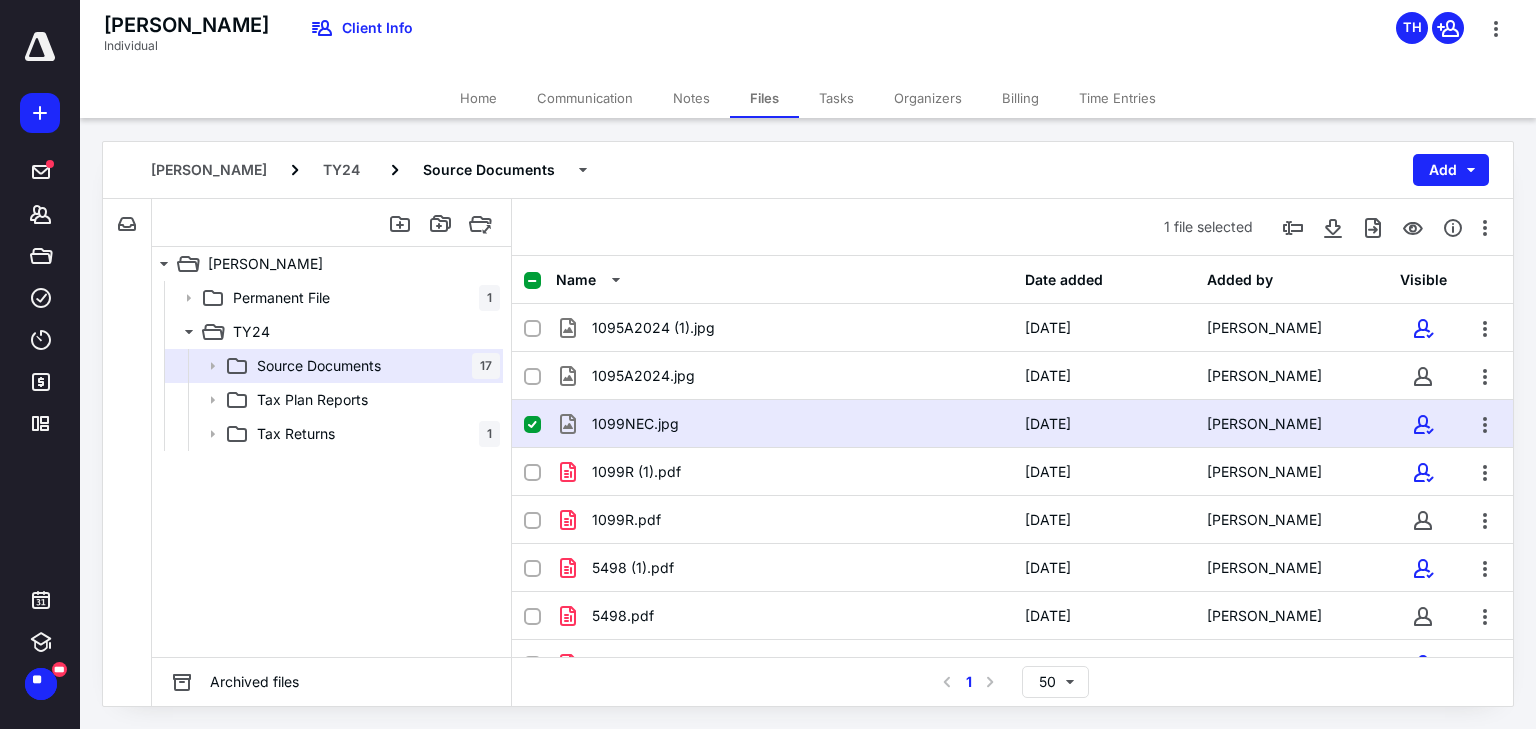 click on "1099NEC.jpg" at bounding box center [635, 424] 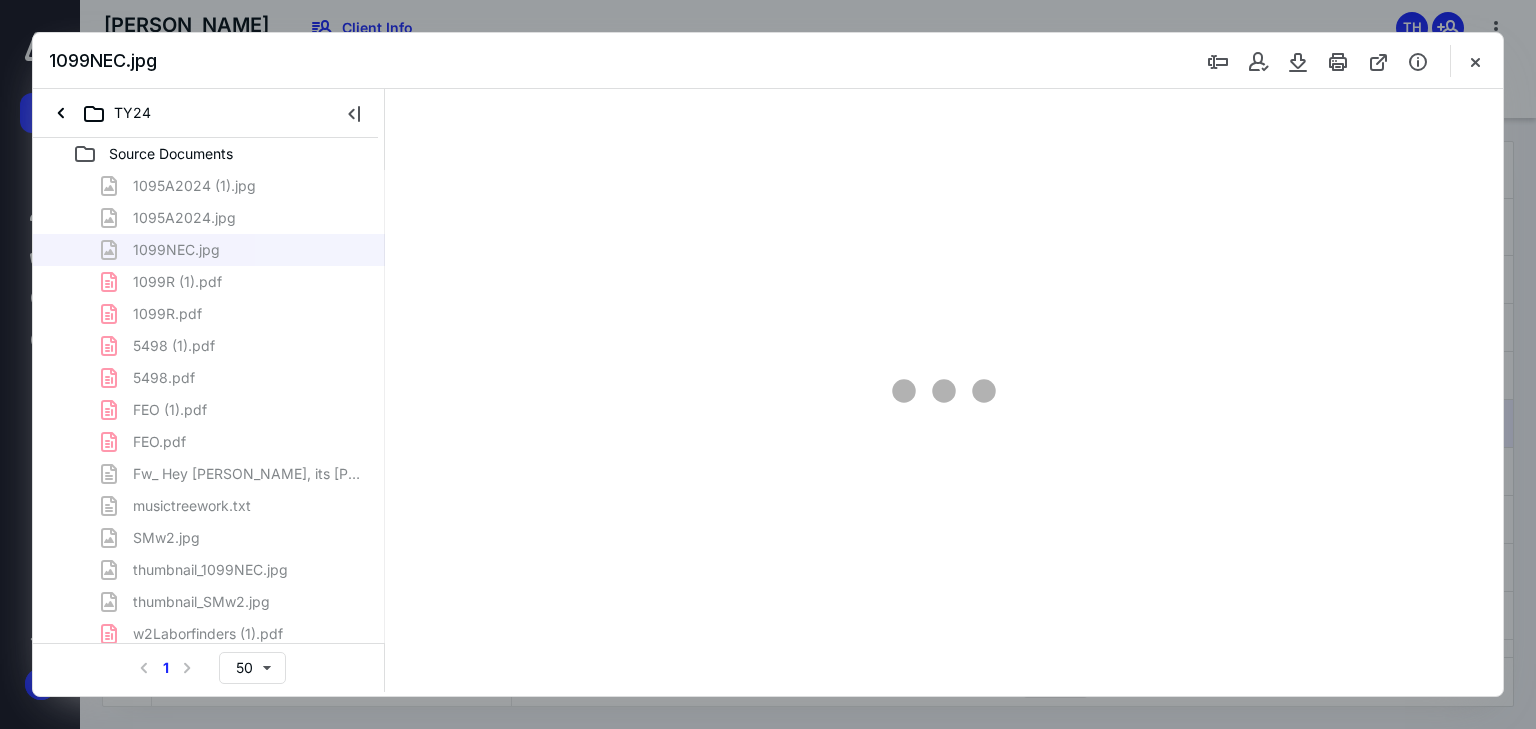 scroll, scrollTop: 0, scrollLeft: 0, axis: both 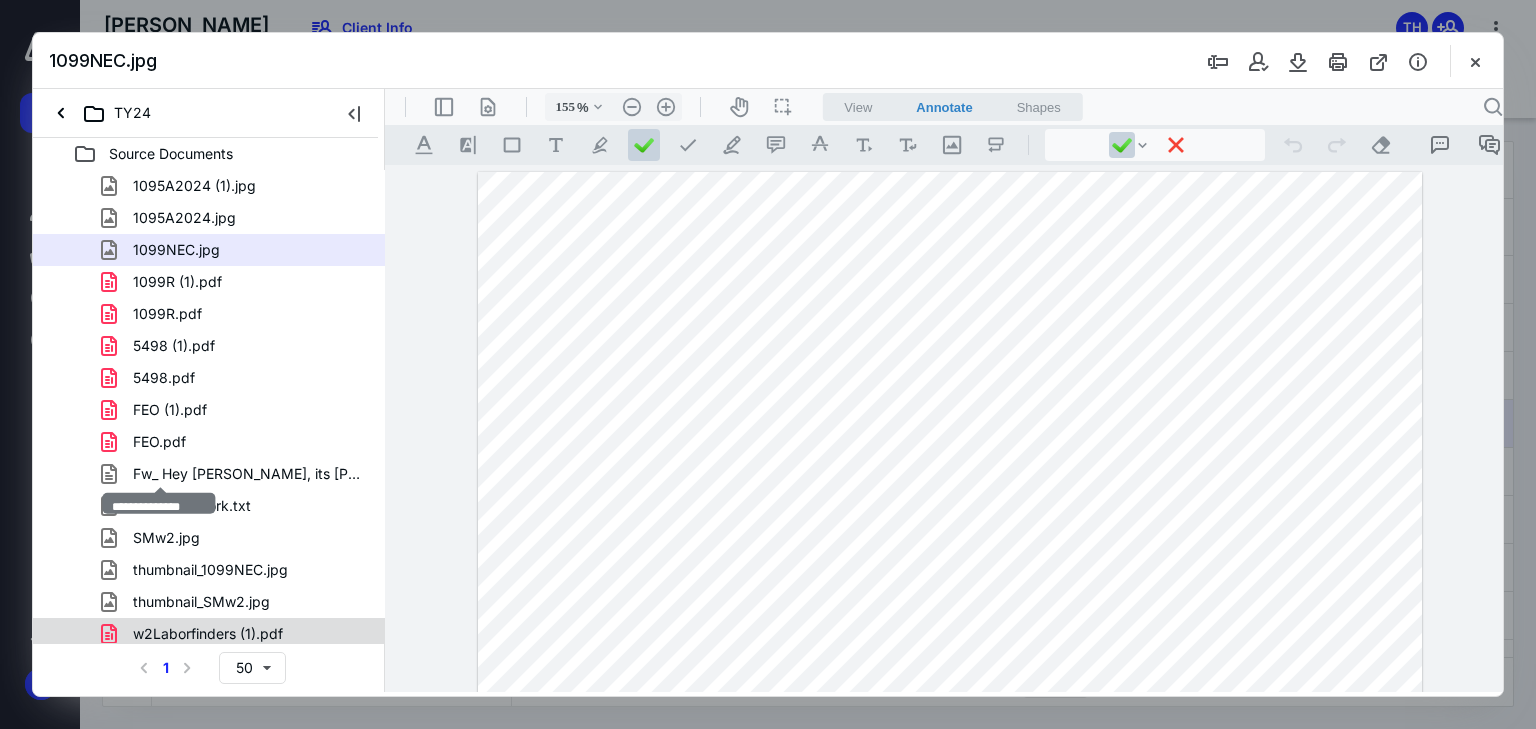 click on "w2Laborfinders (1).pdf" at bounding box center (208, 634) 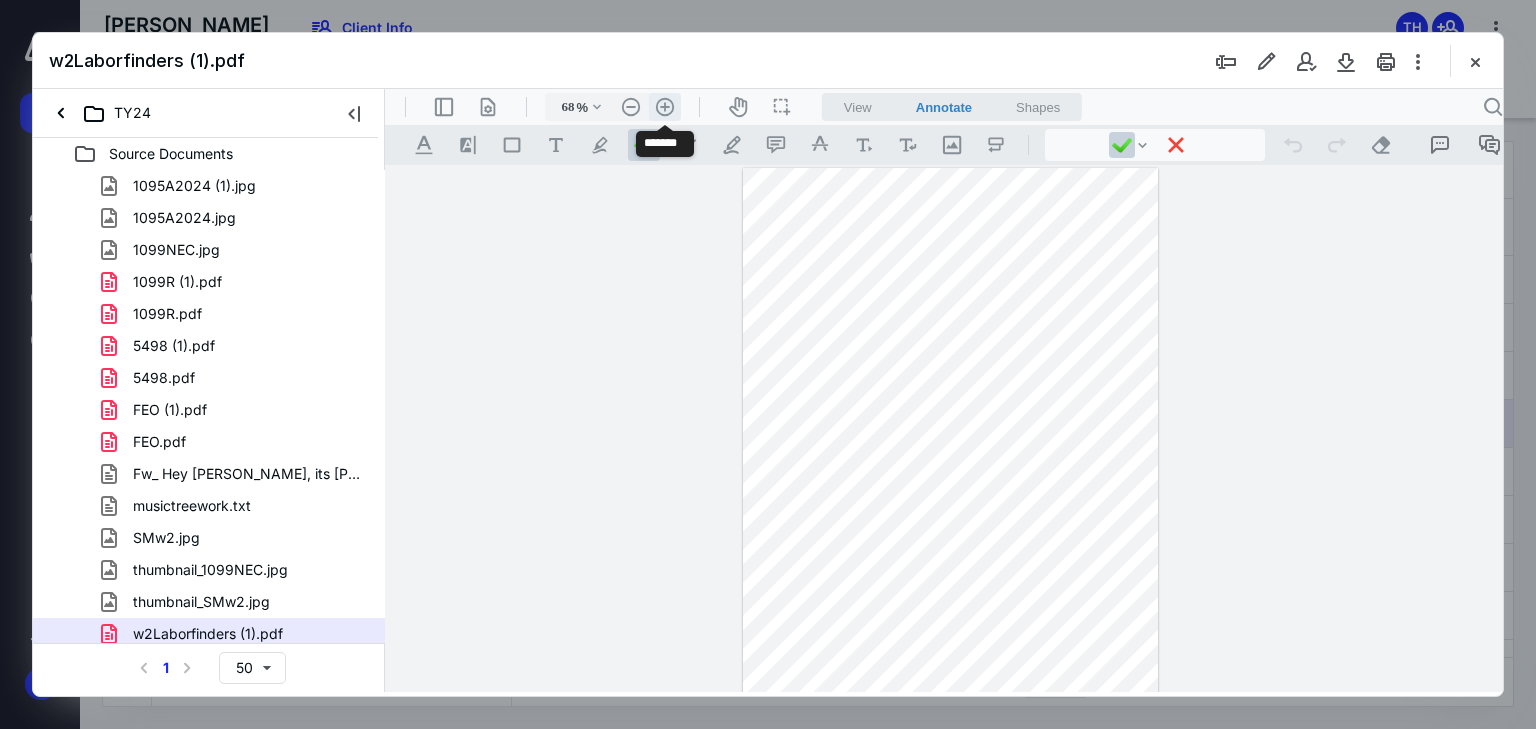 click on ".cls-1{fill:#abb0c4;} icon - header - zoom - in - line" at bounding box center [665, 107] 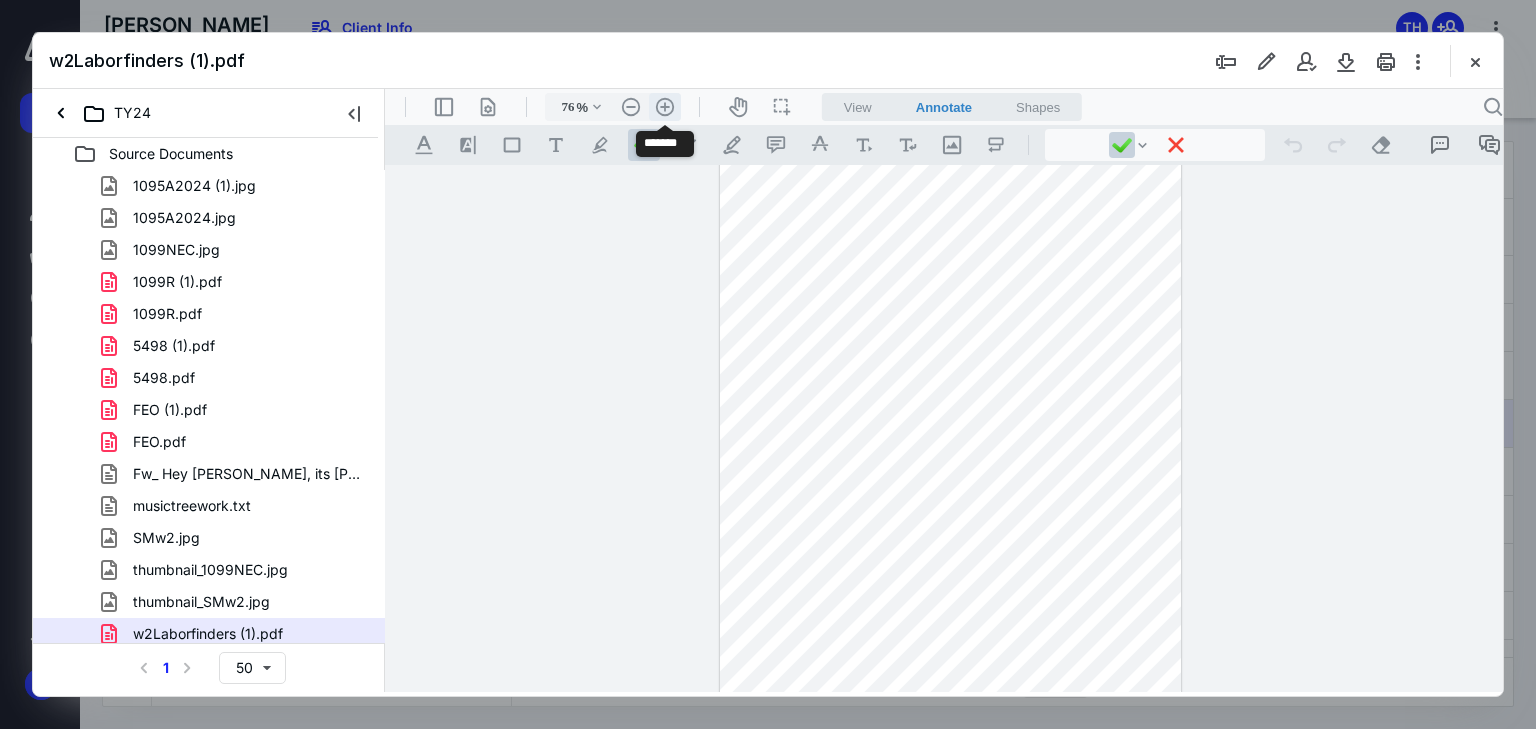 click on ".cls-1{fill:#abb0c4;} icon - header - zoom - in - line" at bounding box center [665, 107] 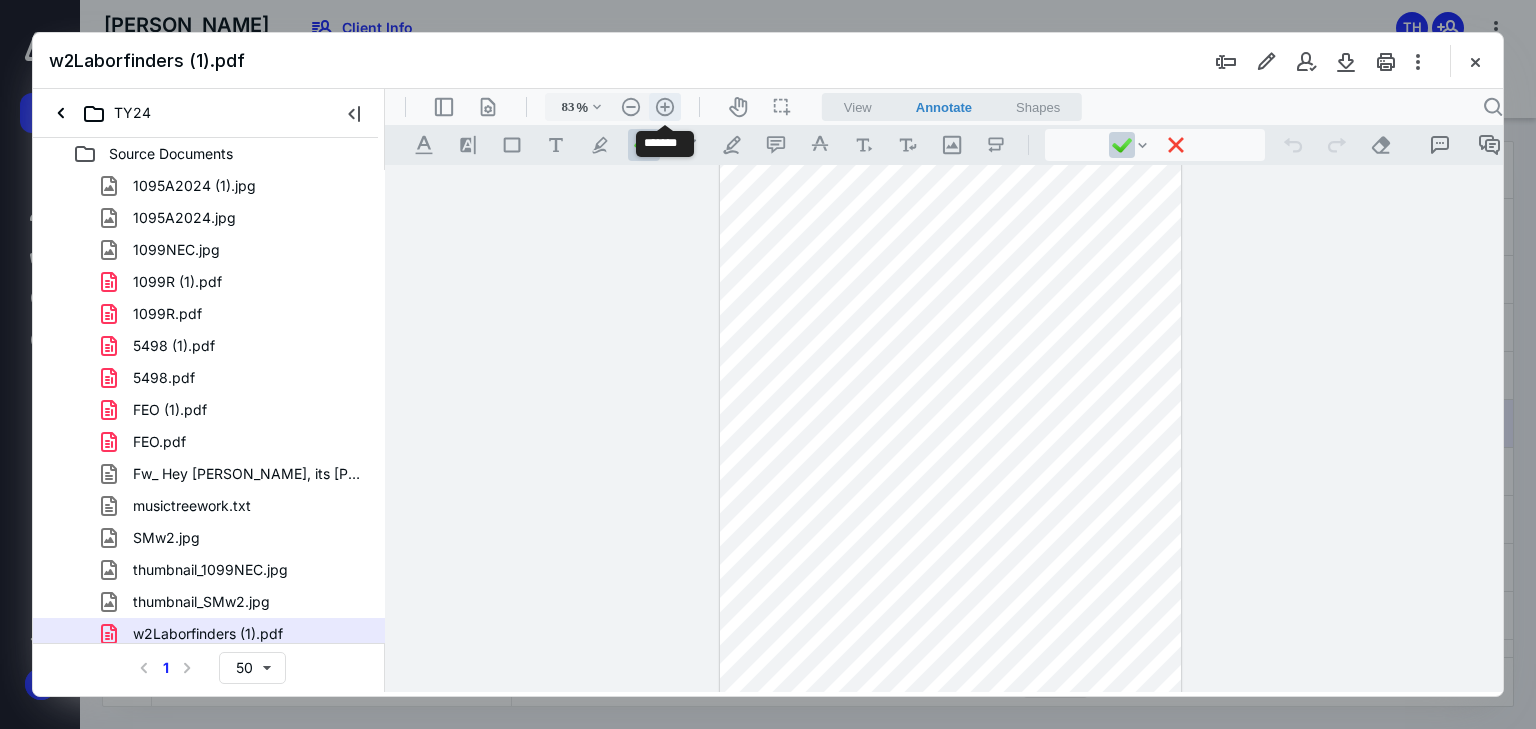 click on ".cls-1{fill:#abb0c4;} icon - header - zoom - in - line" at bounding box center [665, 107] 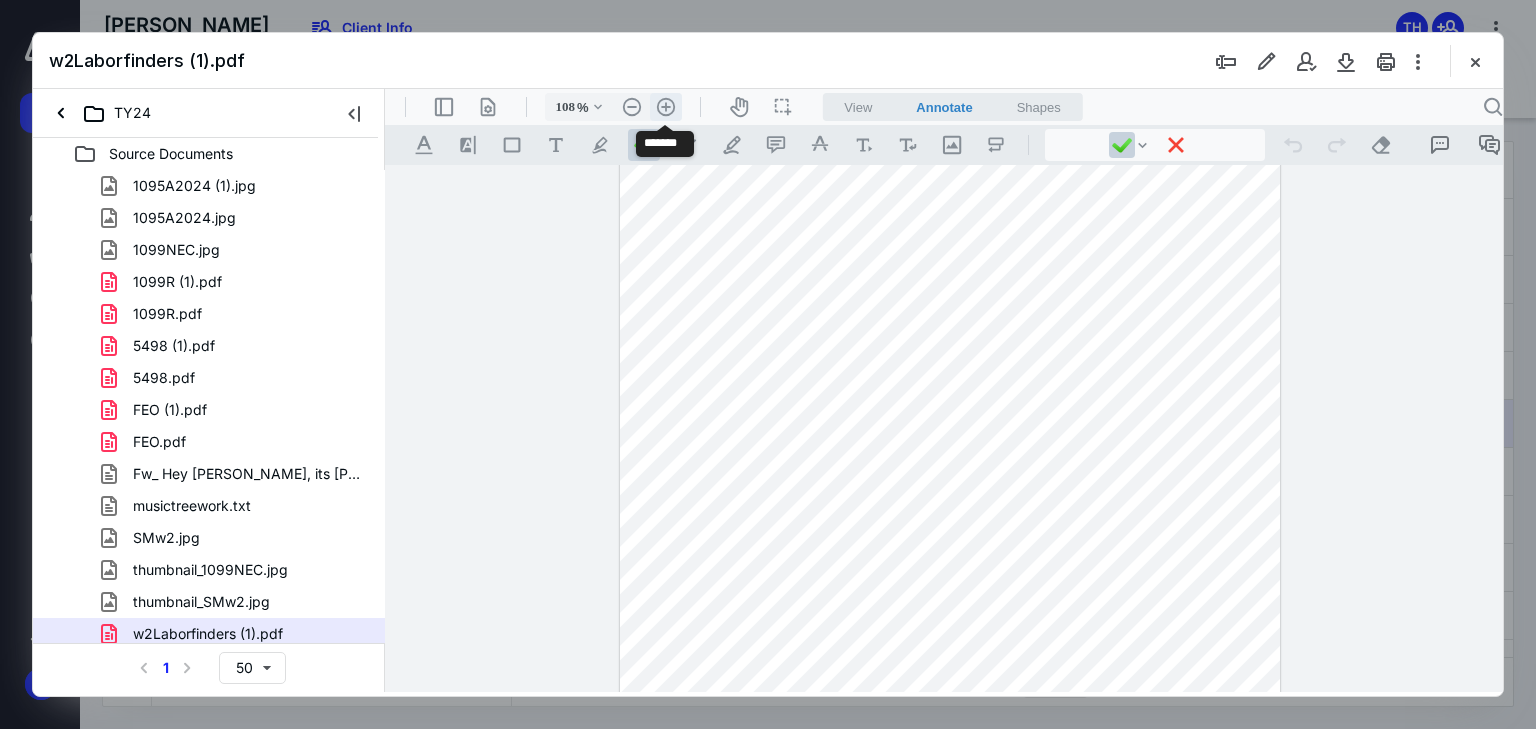 click on ".cls-1{fill:#abb0c4;} icon - header - zoom - in - line" at bounding box center [666, 107] 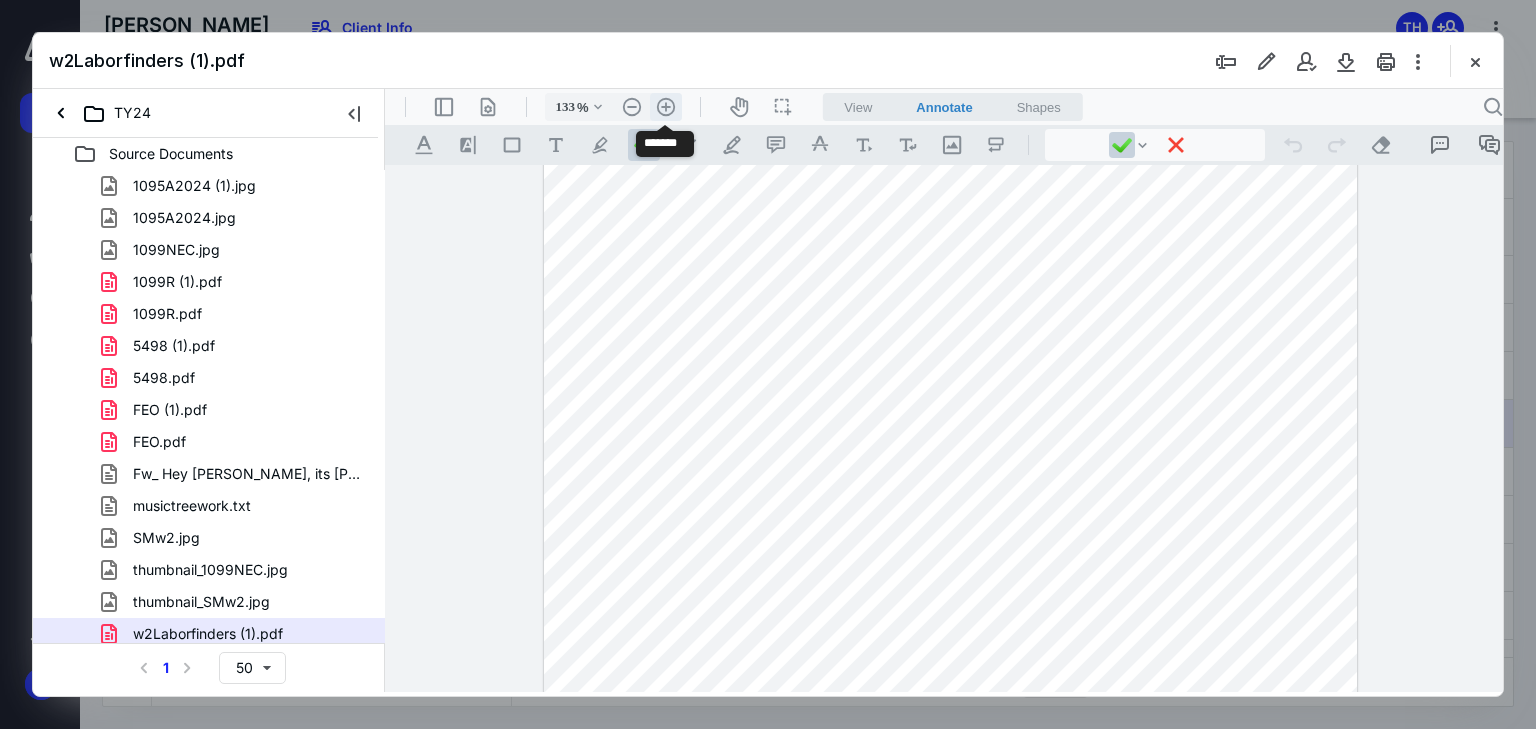 click on ".cls-1{fill:#abb0c4;} icon - header - zoom - in - line" at bounding box center (666, 107) 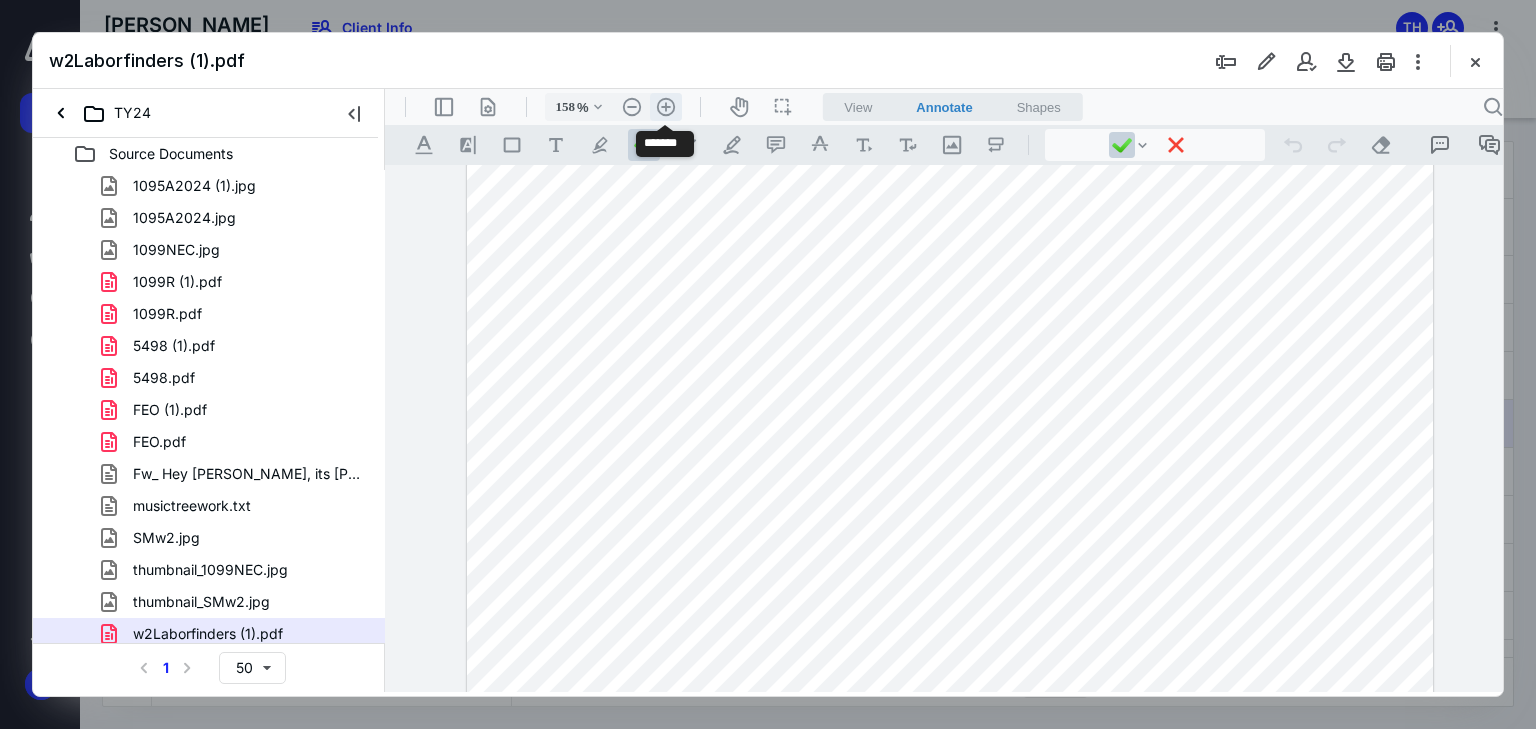 scroll, scrollTop: 308, scrollLeft: 0, axis: vertical 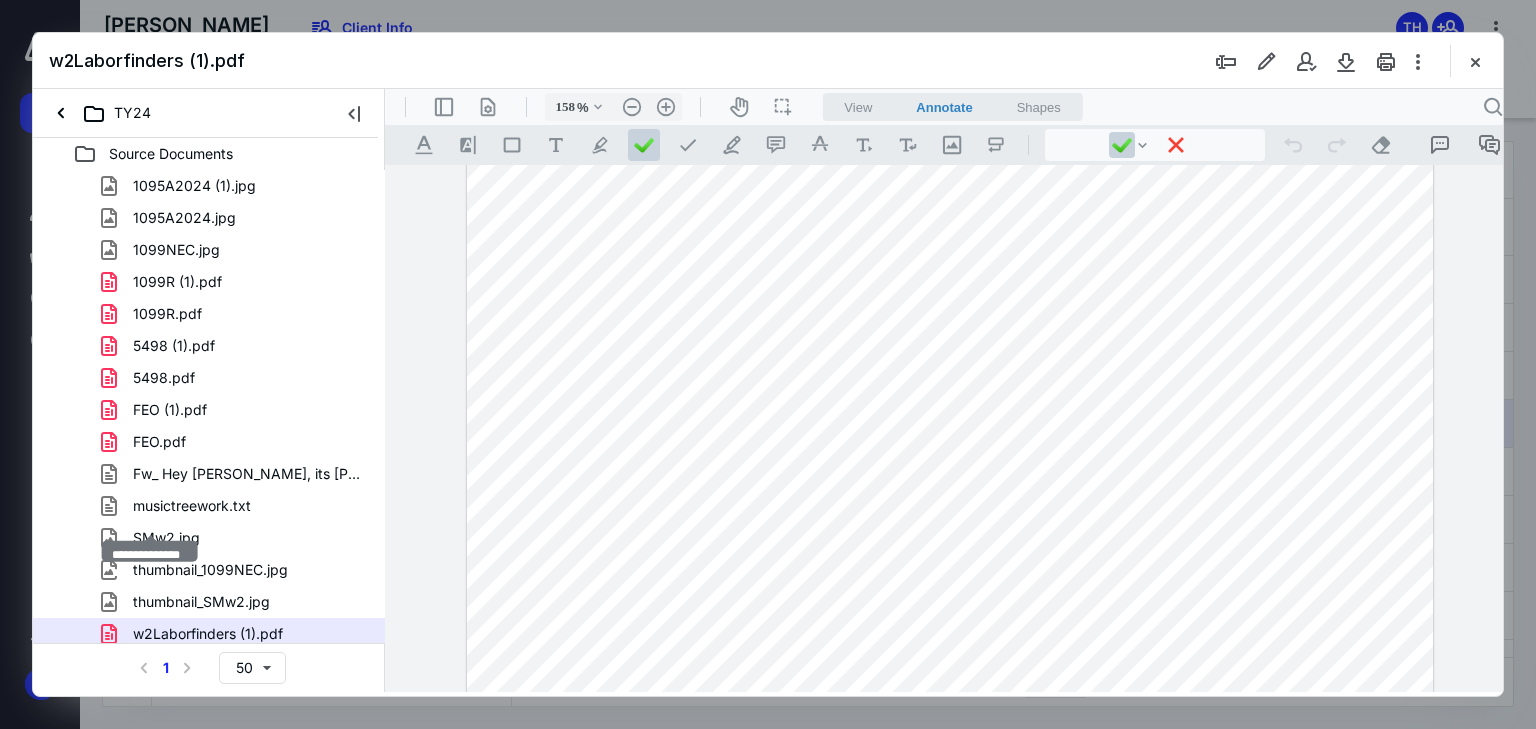 click on "work expenses.zip" at bounding box center [194, 698] 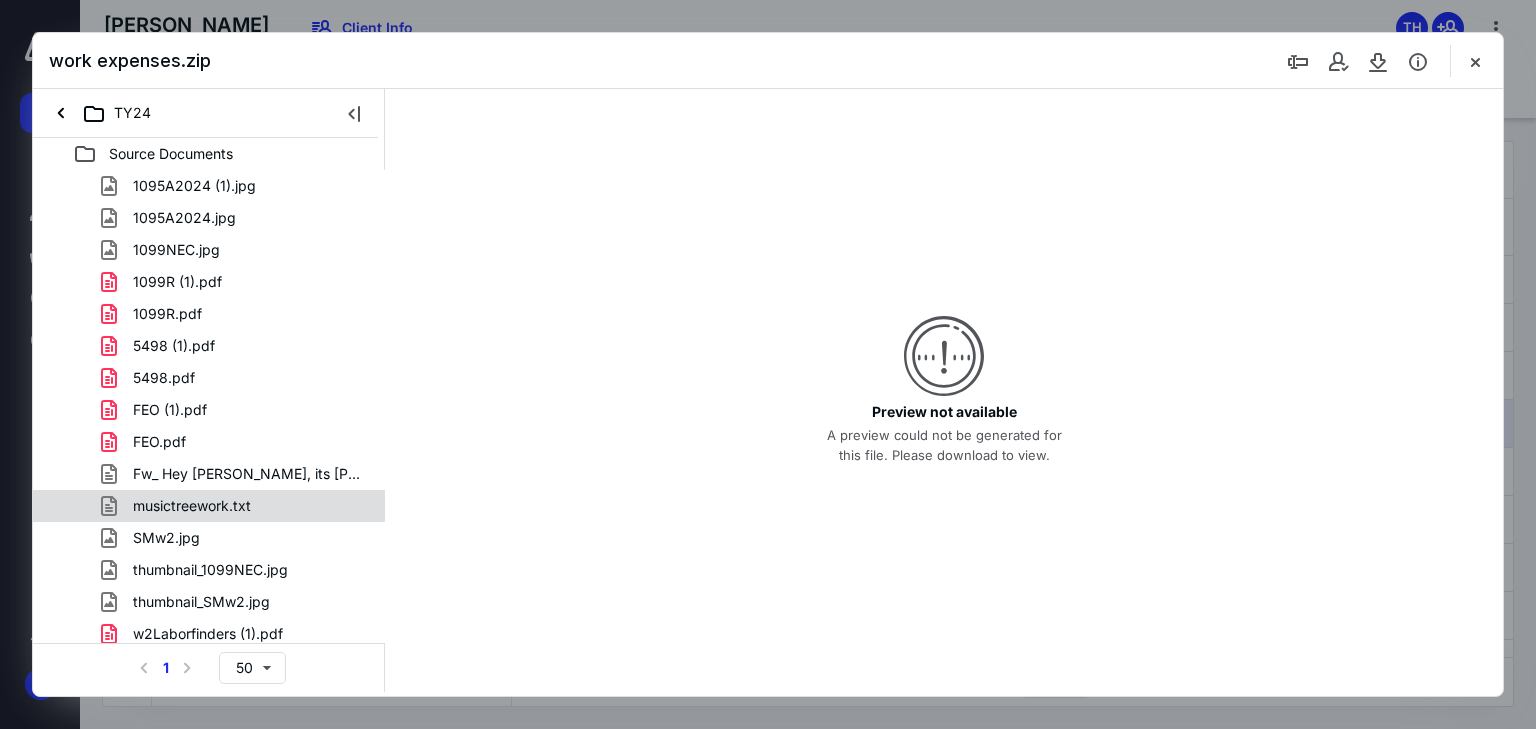 click on "musictreework.txt" at bounding box center (192, 506) 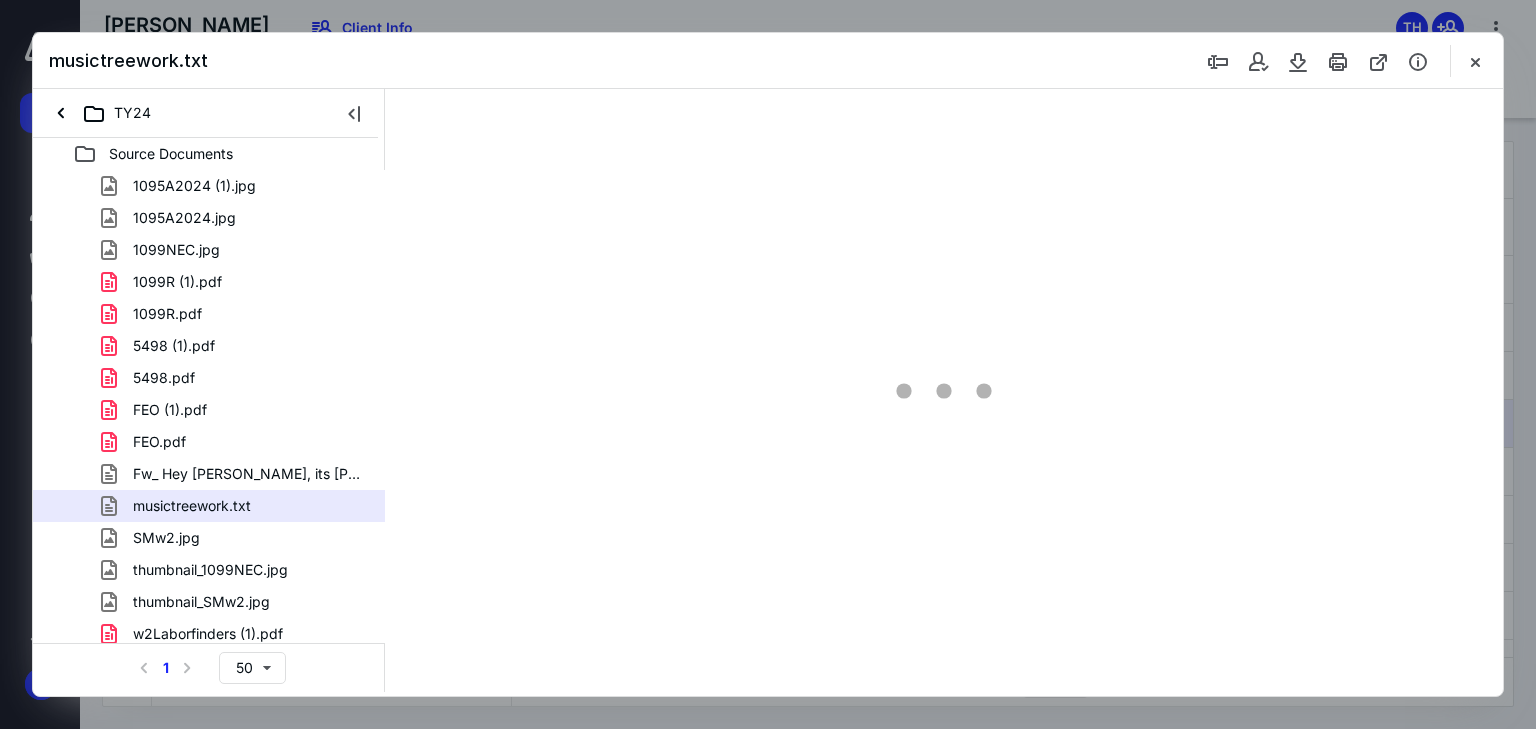 scroll, scrollTop: 0, scrollLeft: 0, axis: both 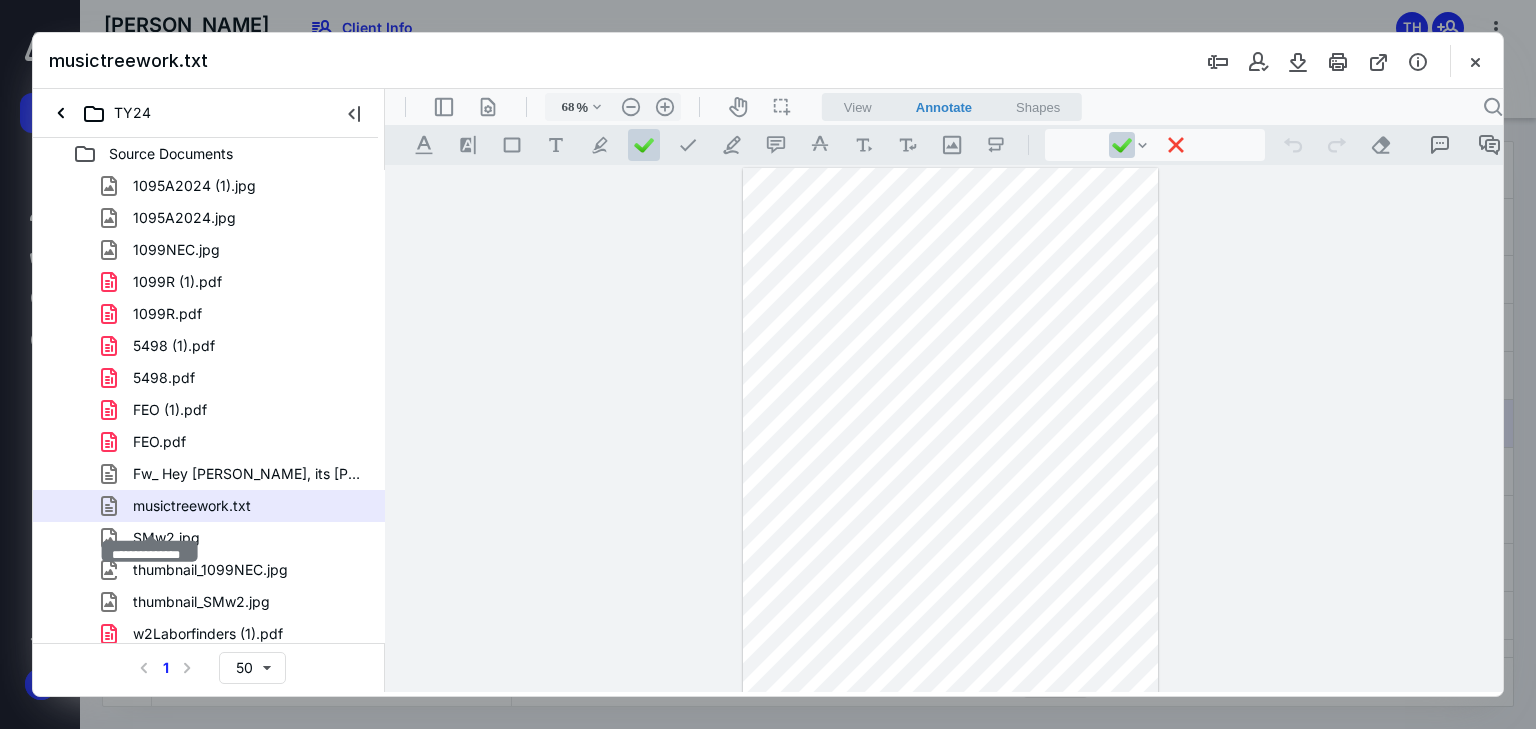 click on "work expenses.zip" at bounding box center (194, 698) 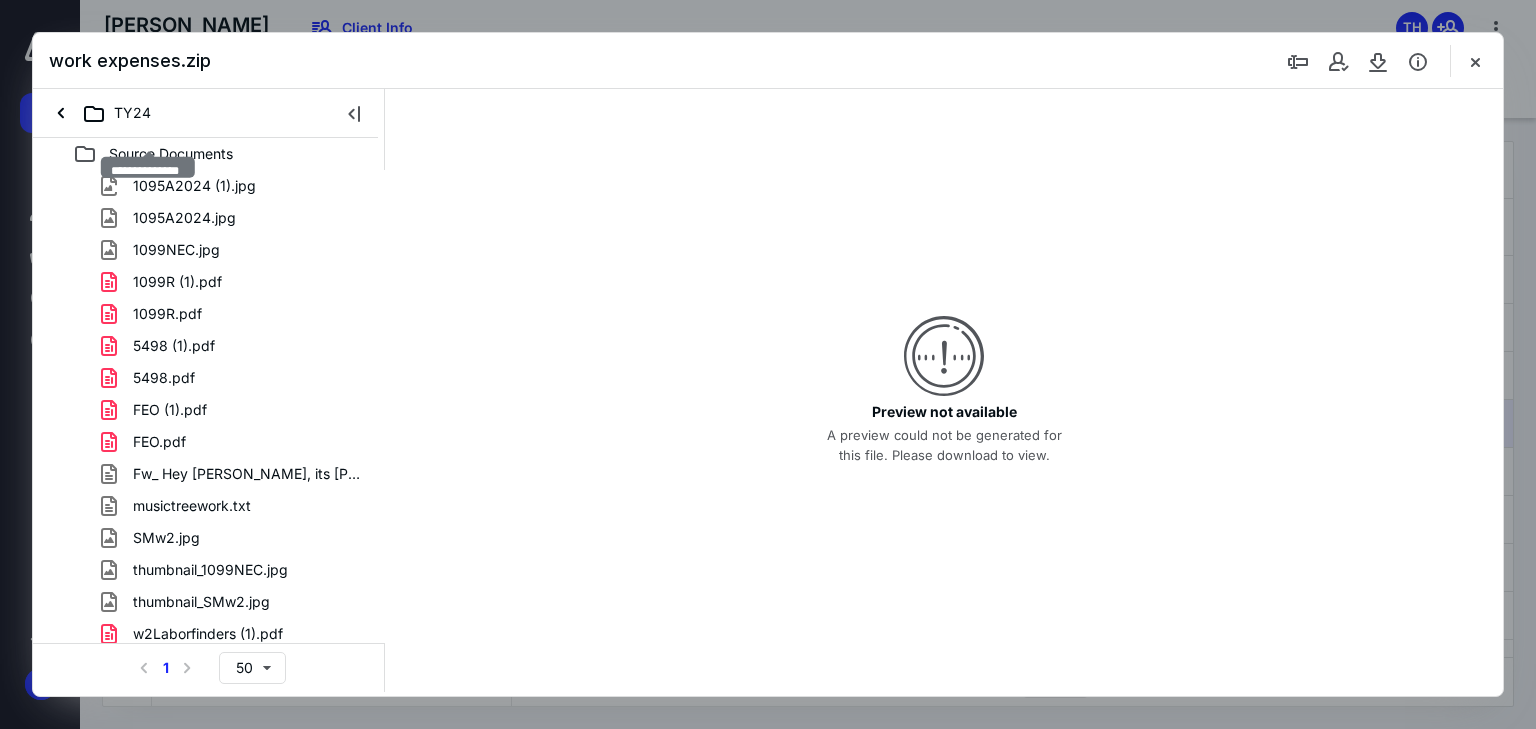 click on "1095A2024 (1).jpg" at bounding box center [194, 186] 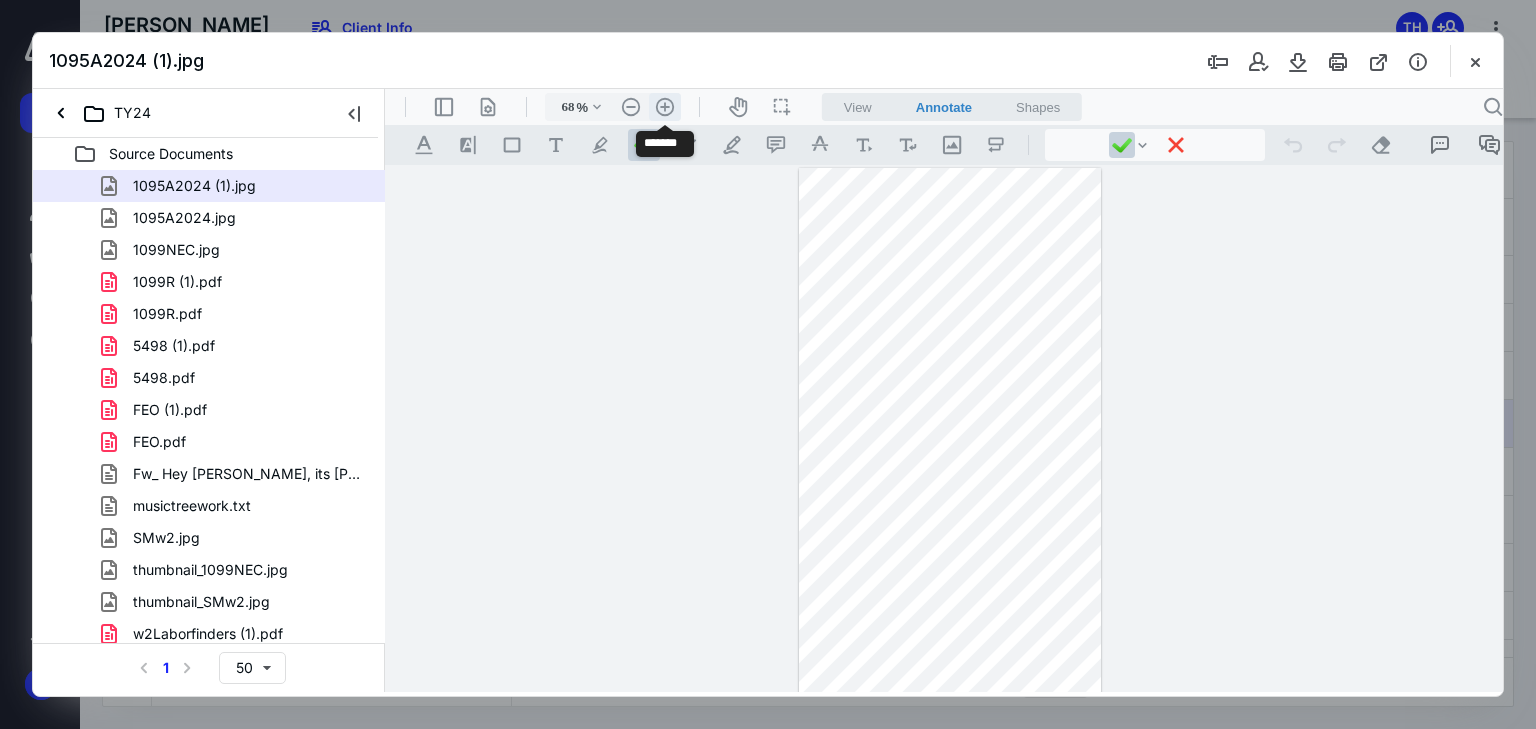 click on ".cls-1{fill:#abb0c4;} icon - header - zoom - in - line" at bounding box center [665, 107] 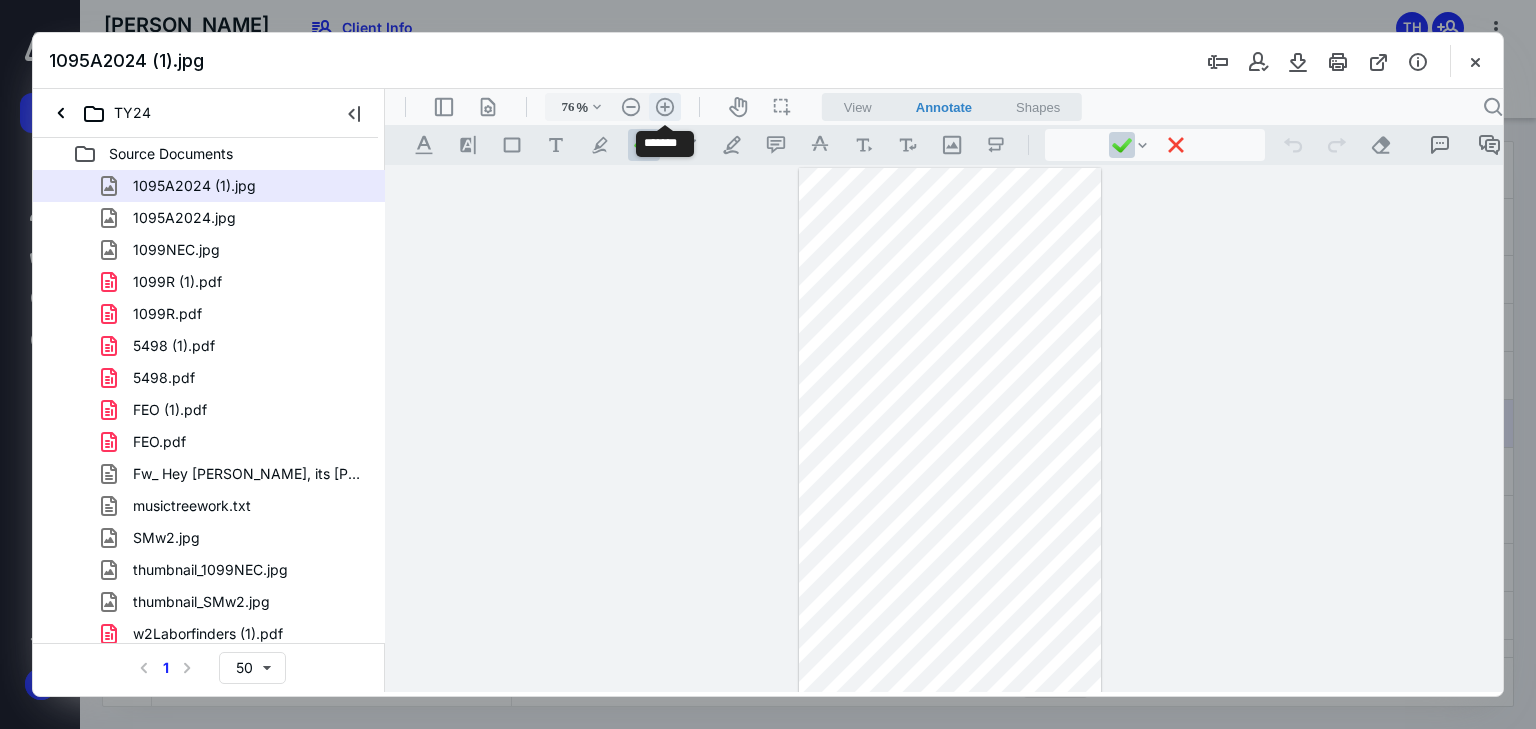 click on ".cls-1{fill:#abb0c4;} icon - header - zoom - in - line" at bounding box center (665, 107) 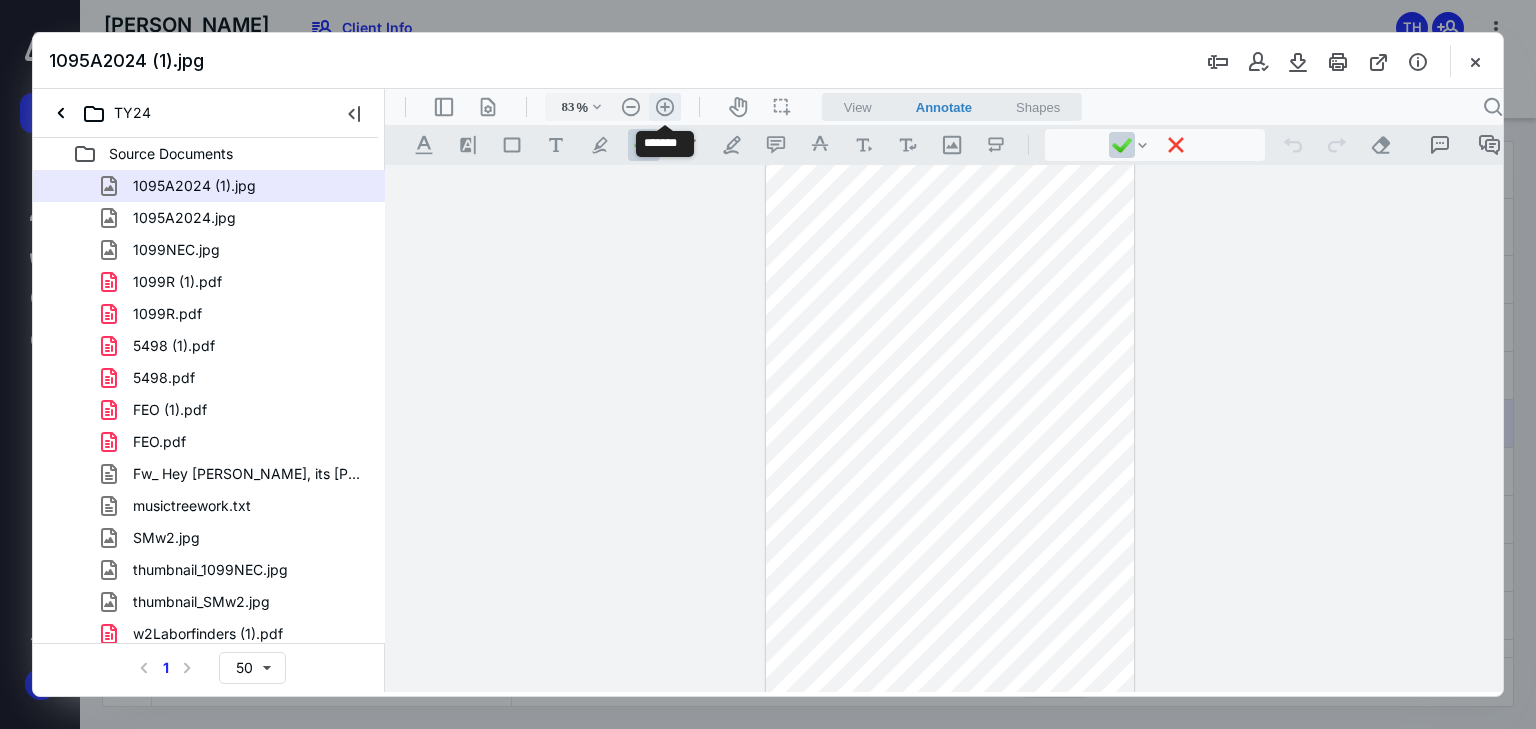 click on ".cls-1{fill:#abb0c4;} icon - header - zoom - in - line" at bounding box center [665, 107] 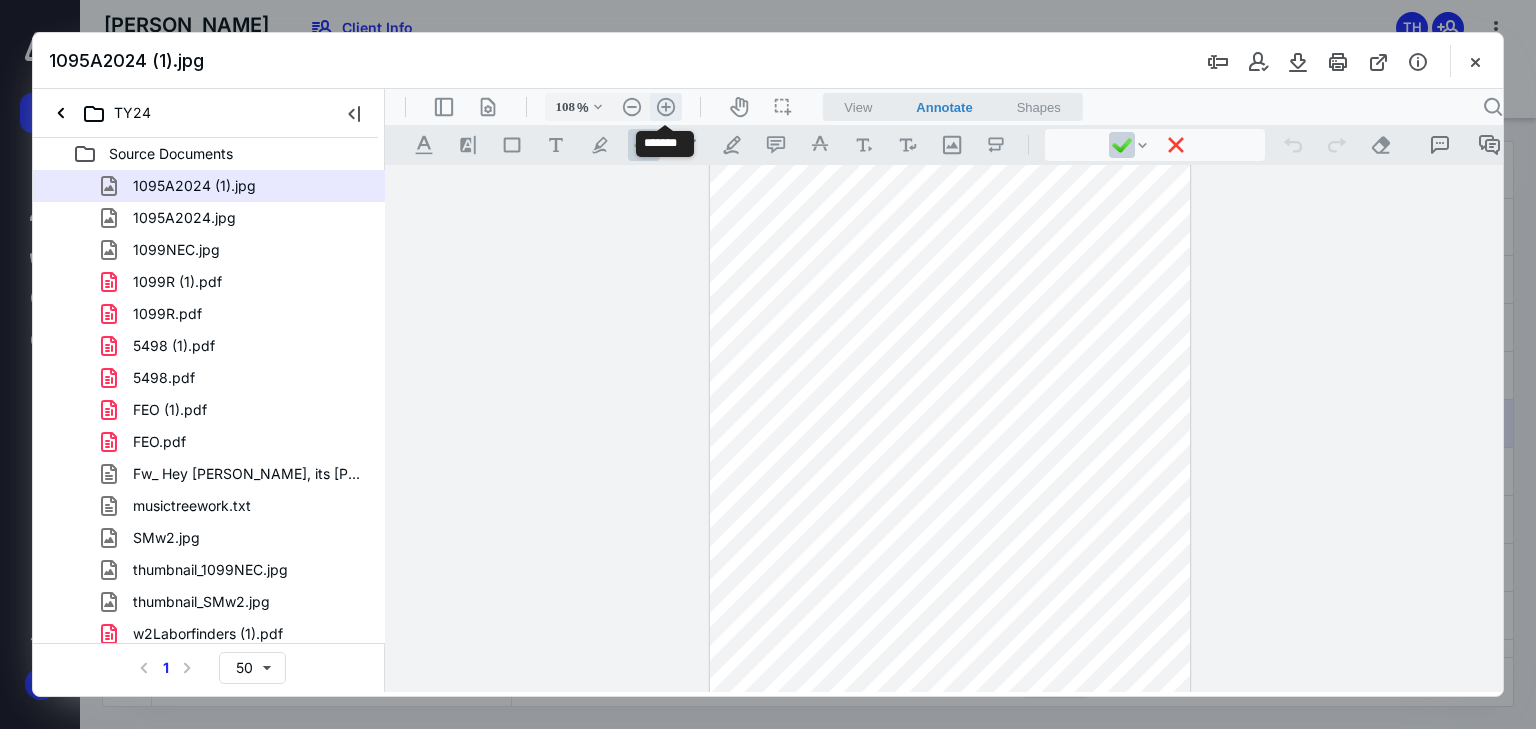 click on ".cls-1{fill:#abb0c4;} icon - header - zoom - in - line" at bounding box center (666, 107) 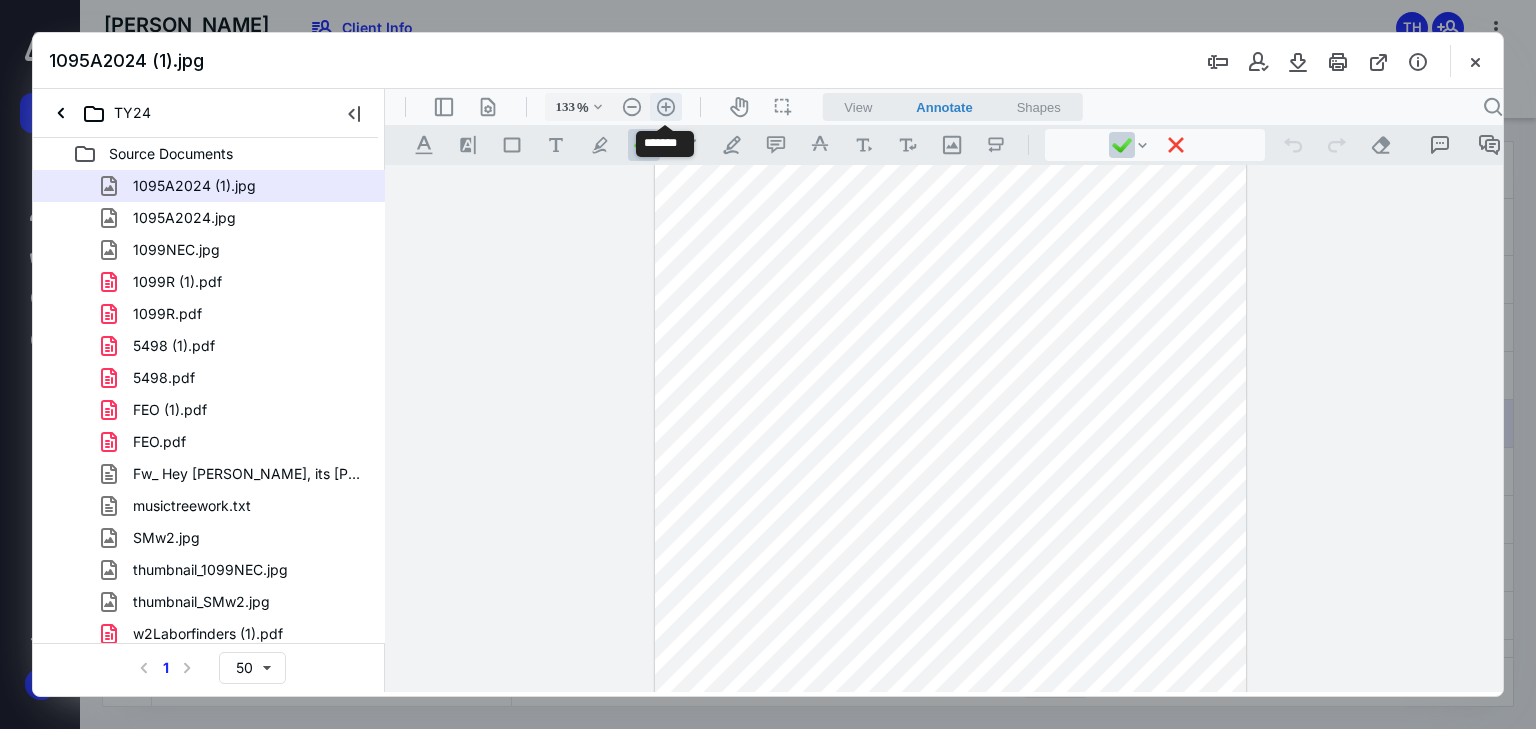 click on ".cls-1{fill:#abb0c4;} icon - header - zoom - in - line" at bounding box center [666, 107] 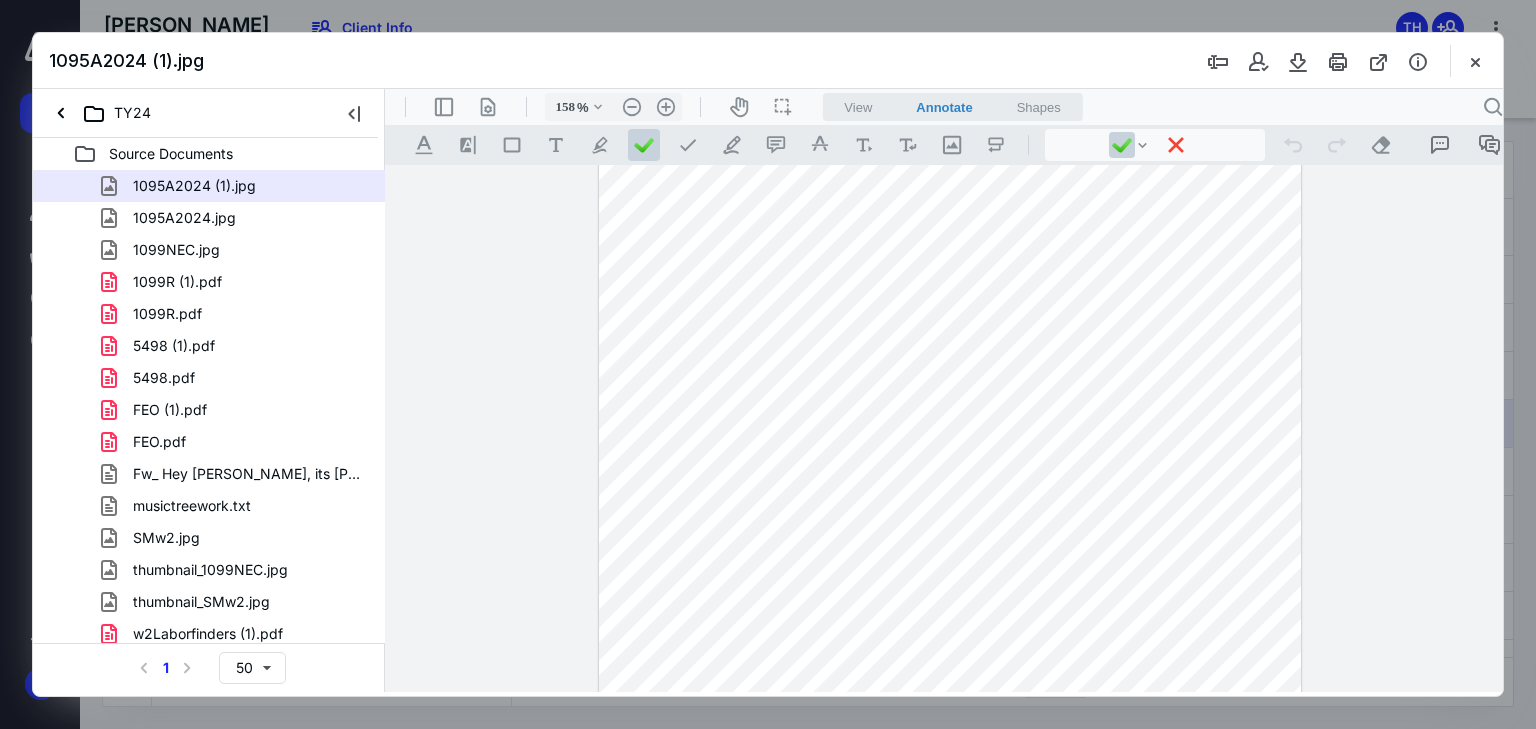 scroll, scrollTop: 719, scrollLeft: 0, axis: vertical 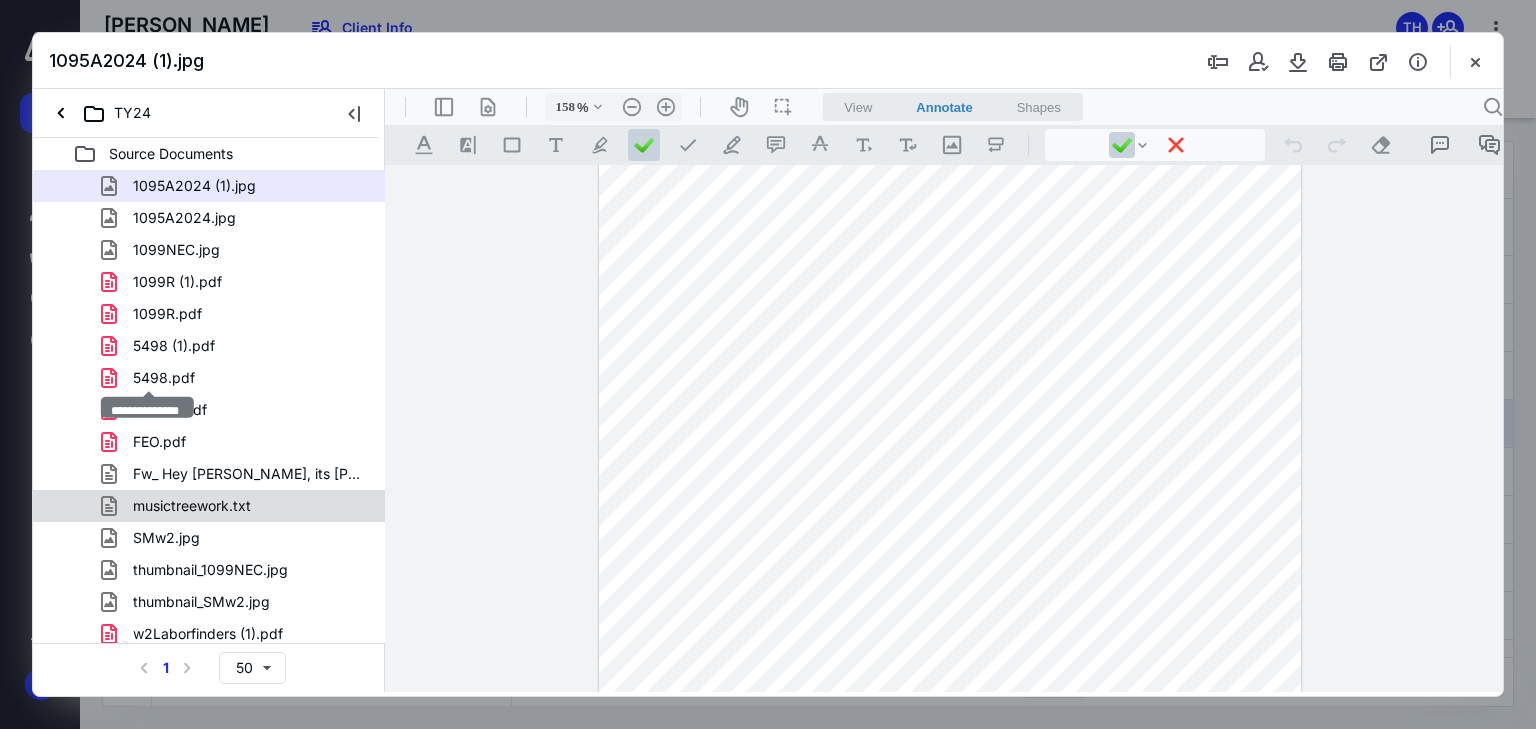 click on "musictreework.txt" at bounding box center (192, 506) 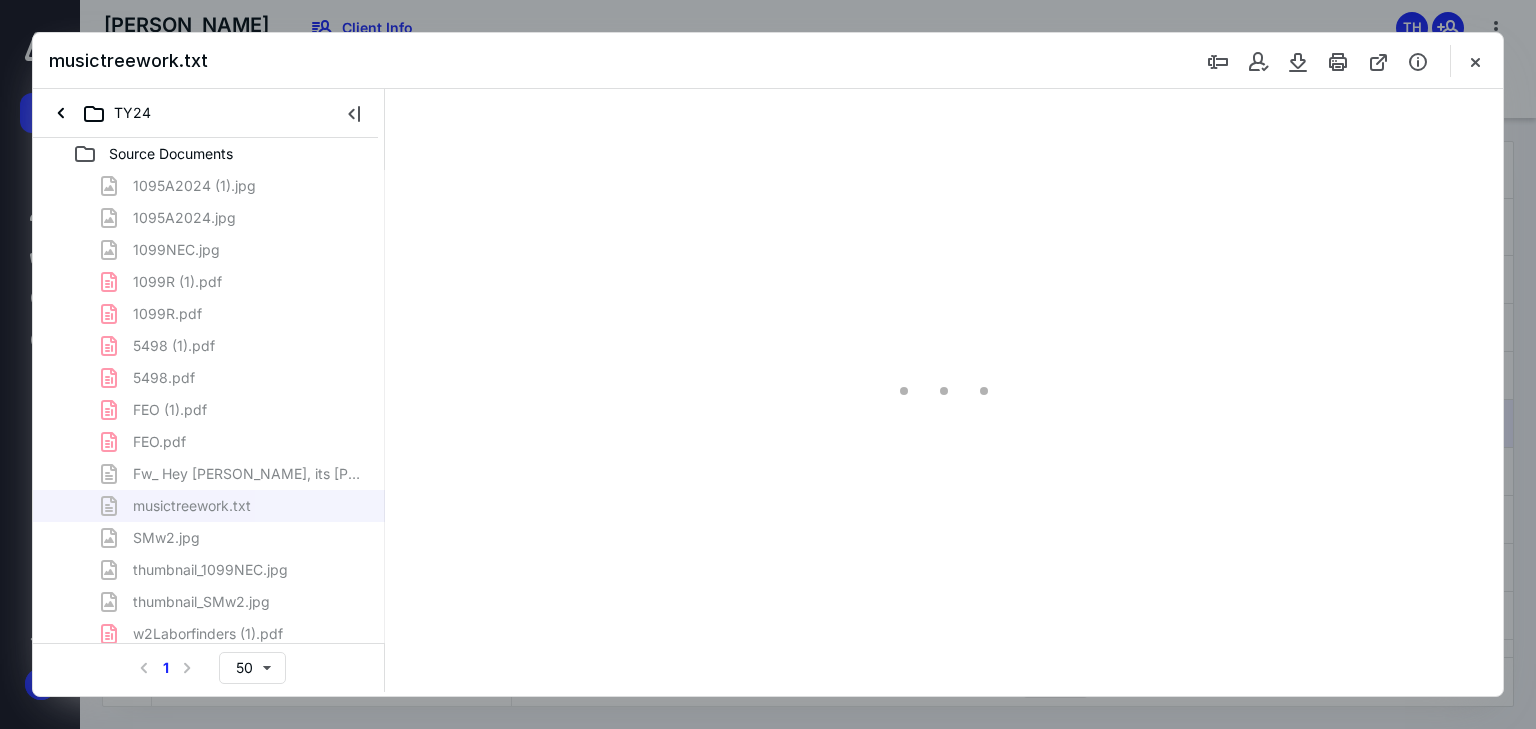 type on "68" 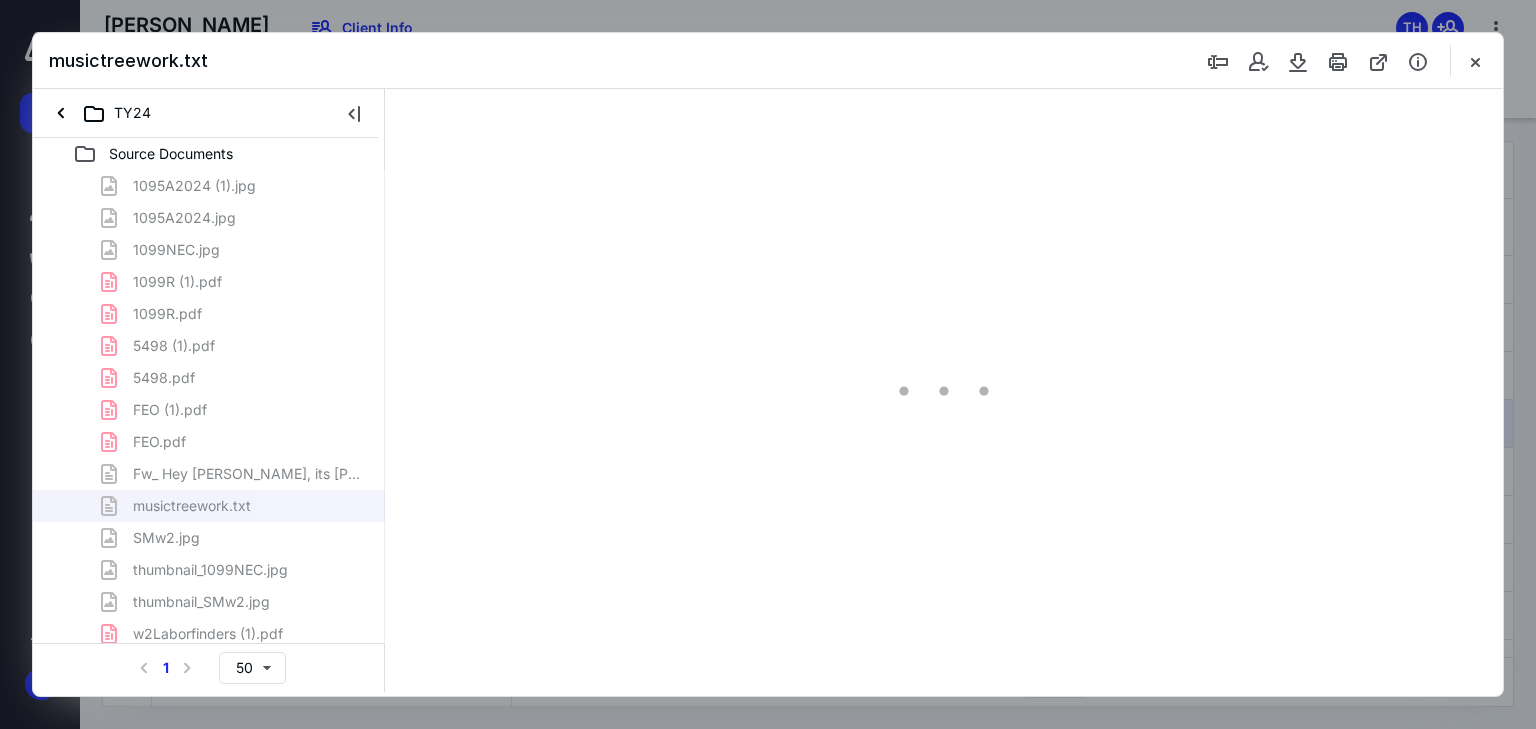 scroll, scrollTop: 0, scrollLeft: 0, axis: both 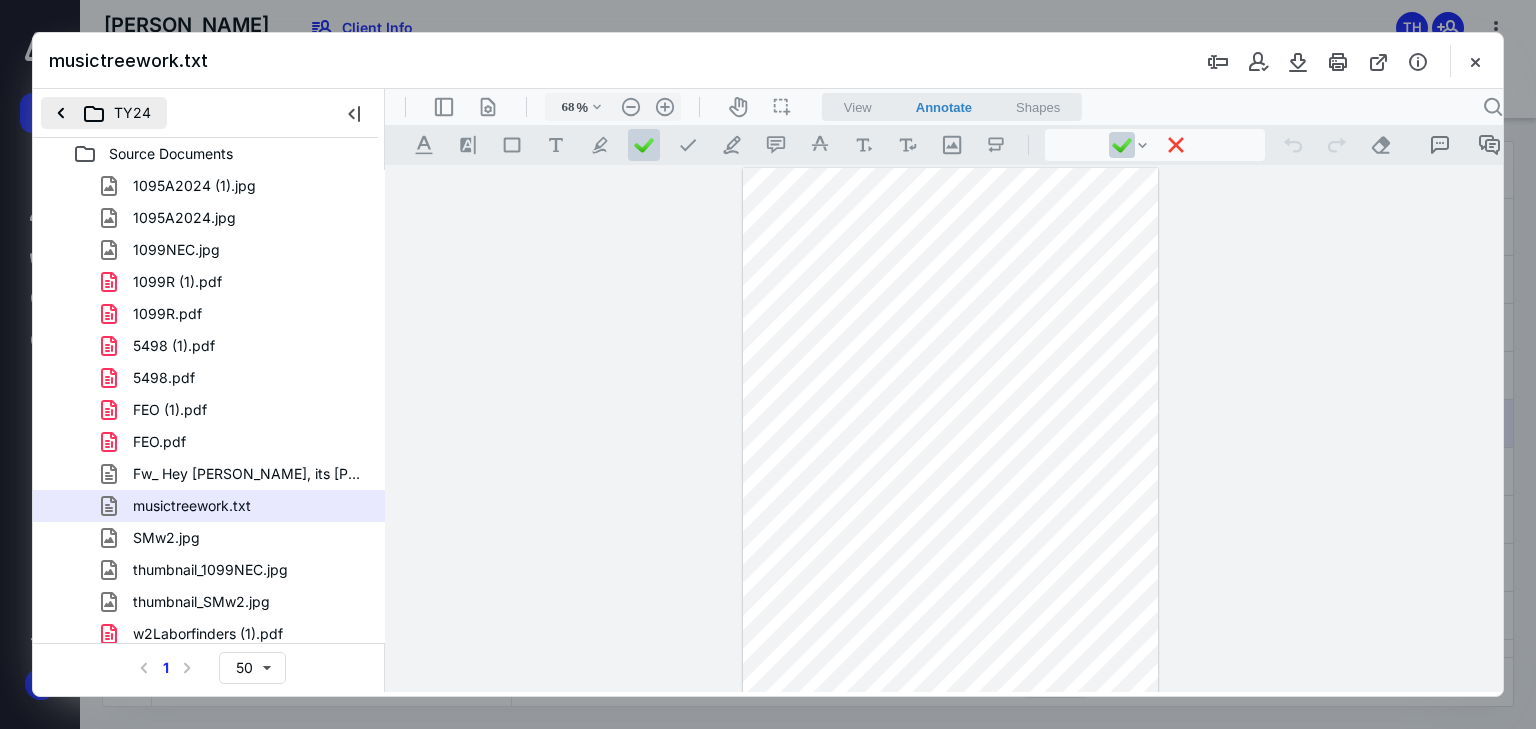 click on "TY24" at bounding box center (104, 113) 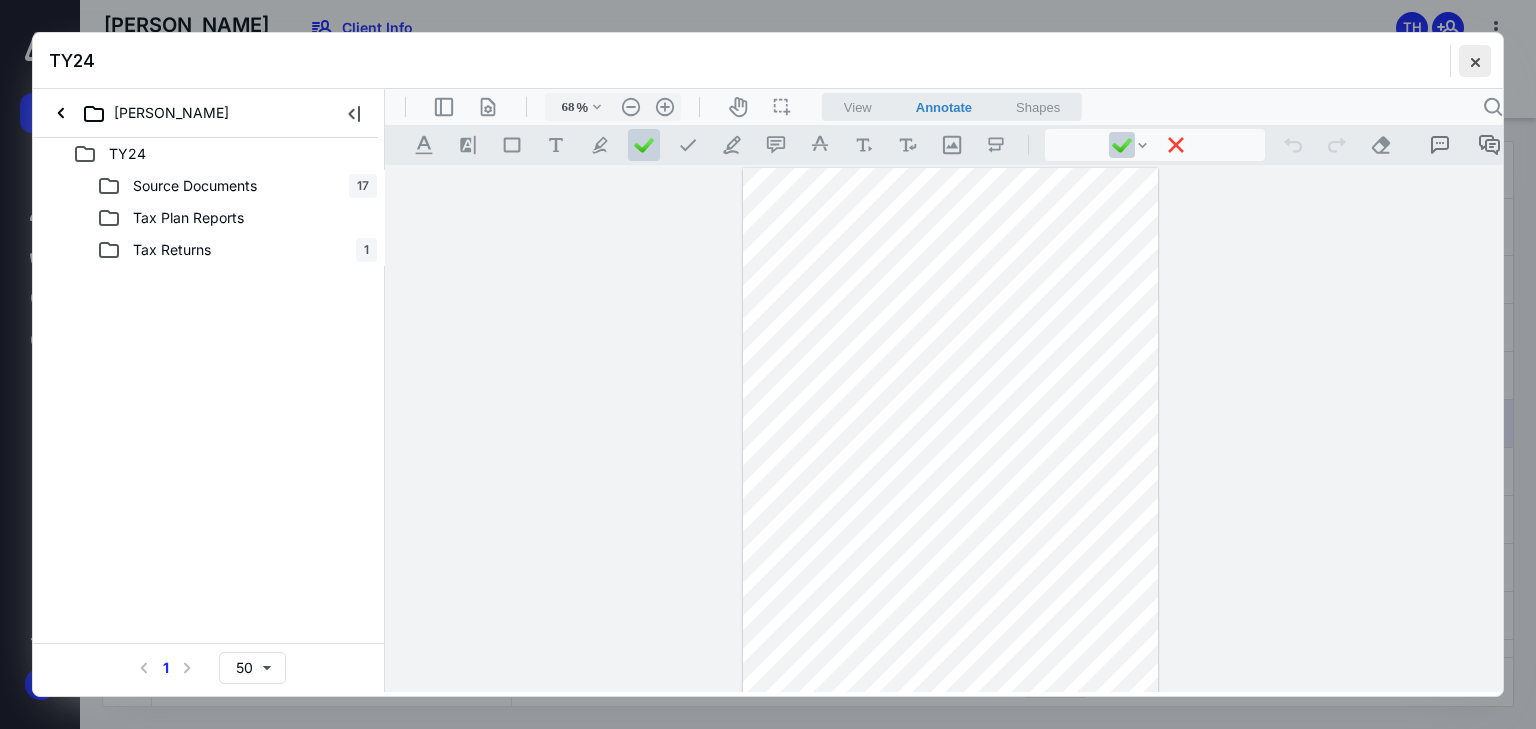 click at bounding box center [1475, 61] 